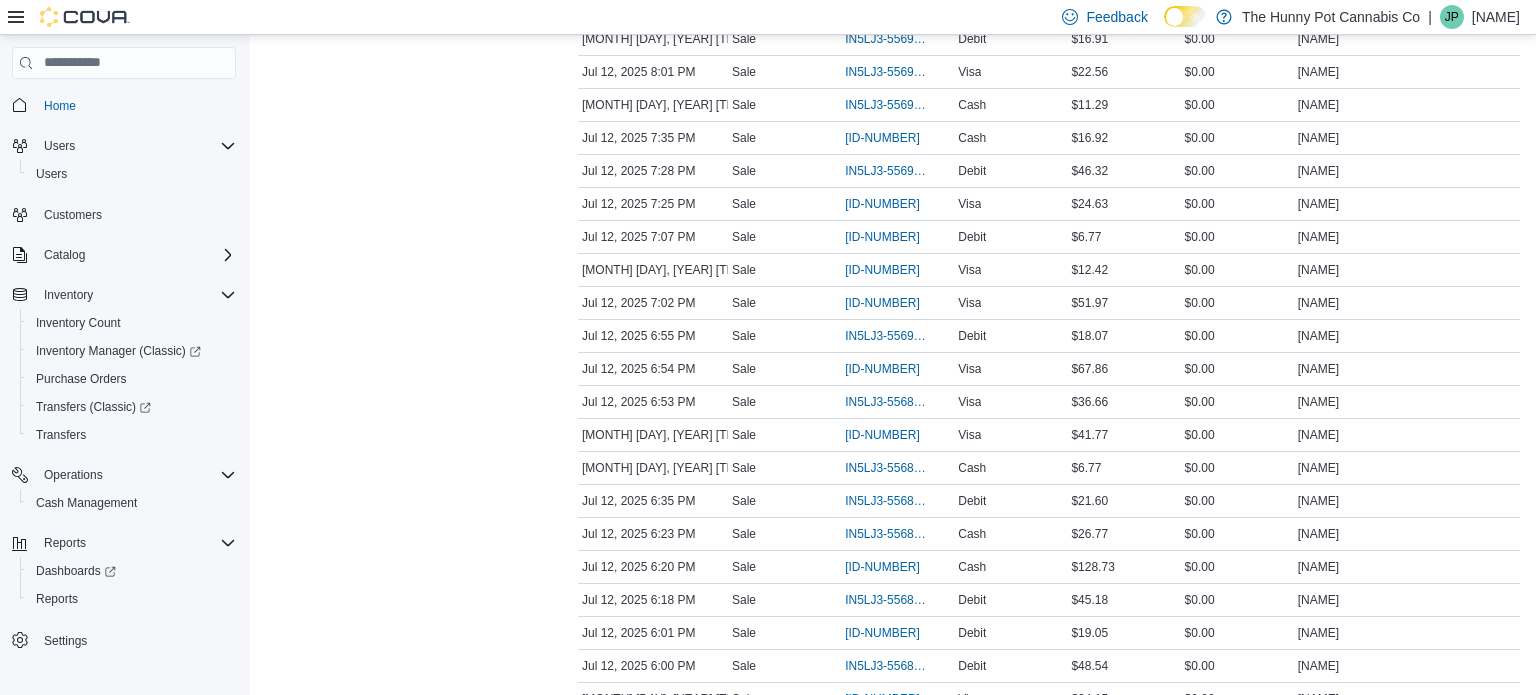 scroll, scrollTop: 0, scrollLeft: 0, axis: both 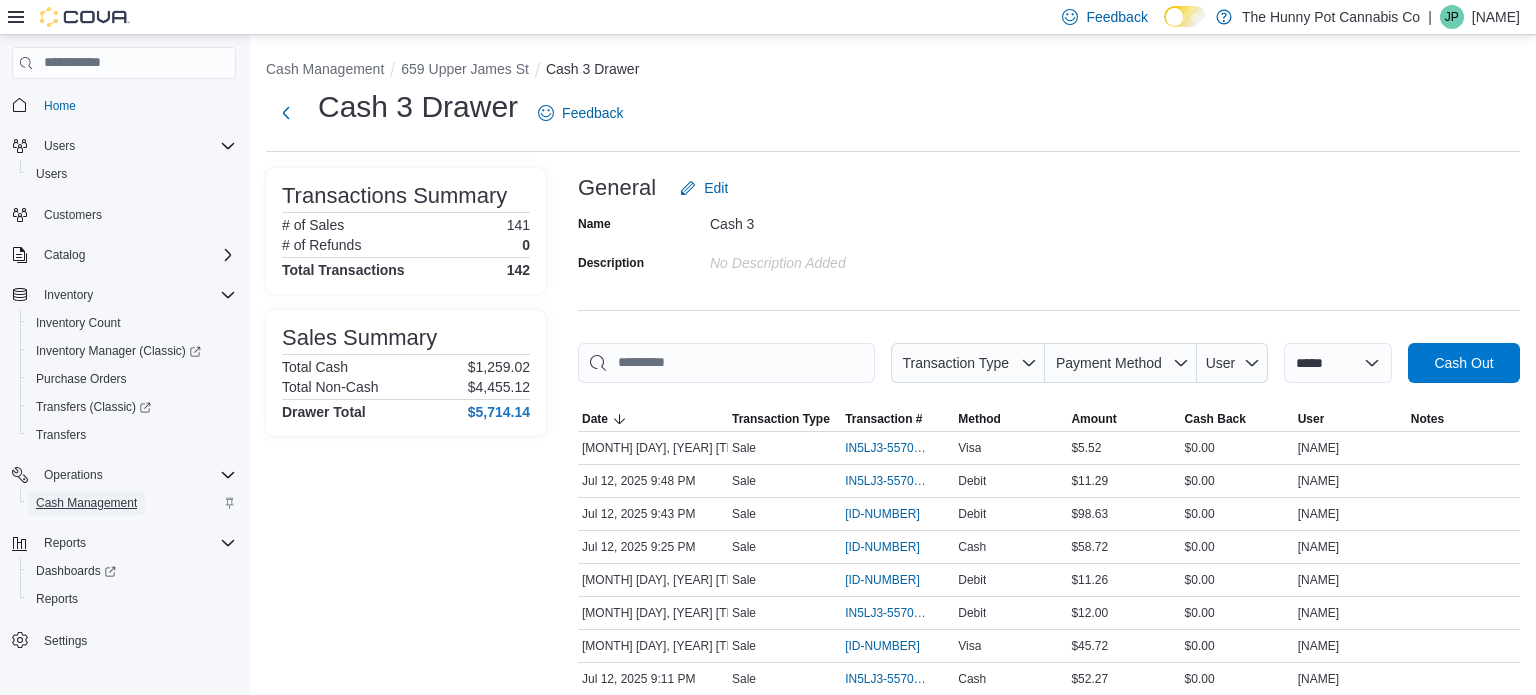 click on "Cash Management" at bounding box center [86, 503] 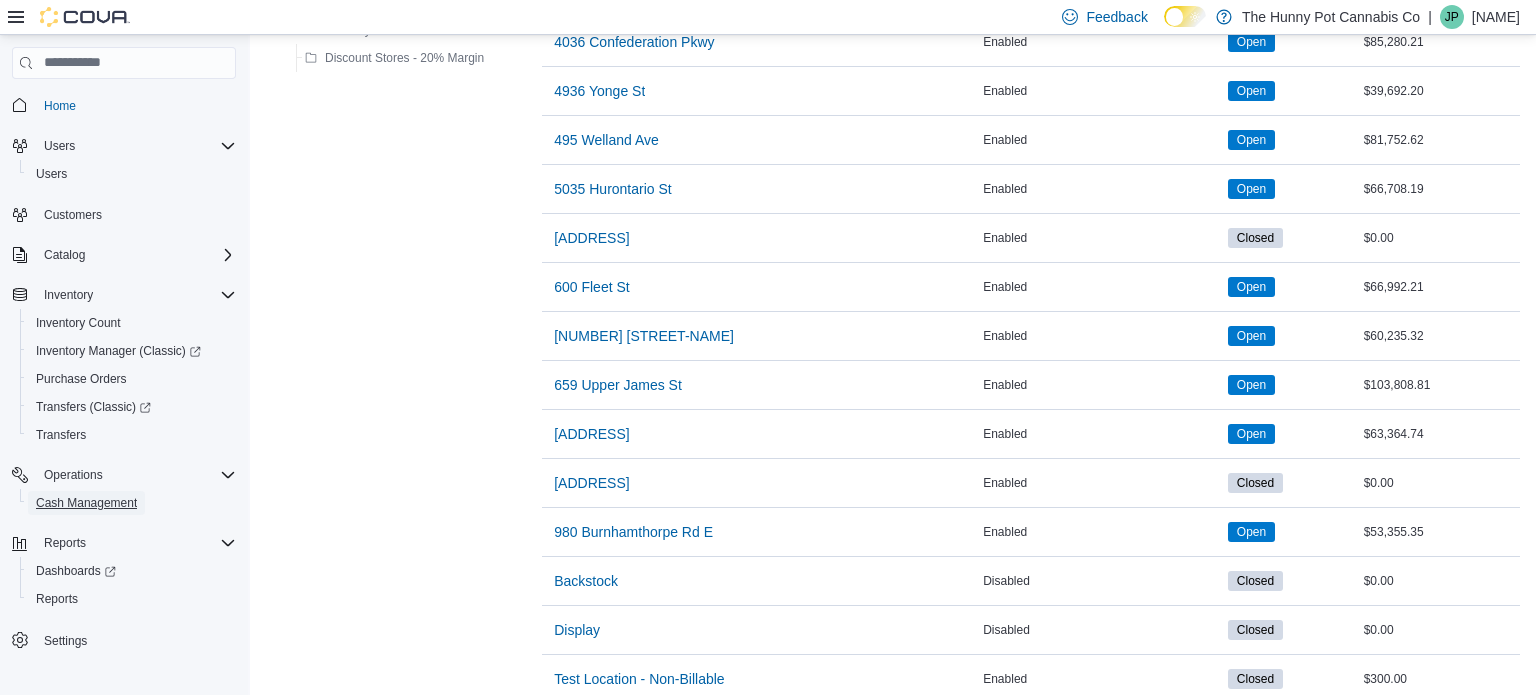 scroll, scrollTop: 1572, scrollLeft: 0, axis: vertical 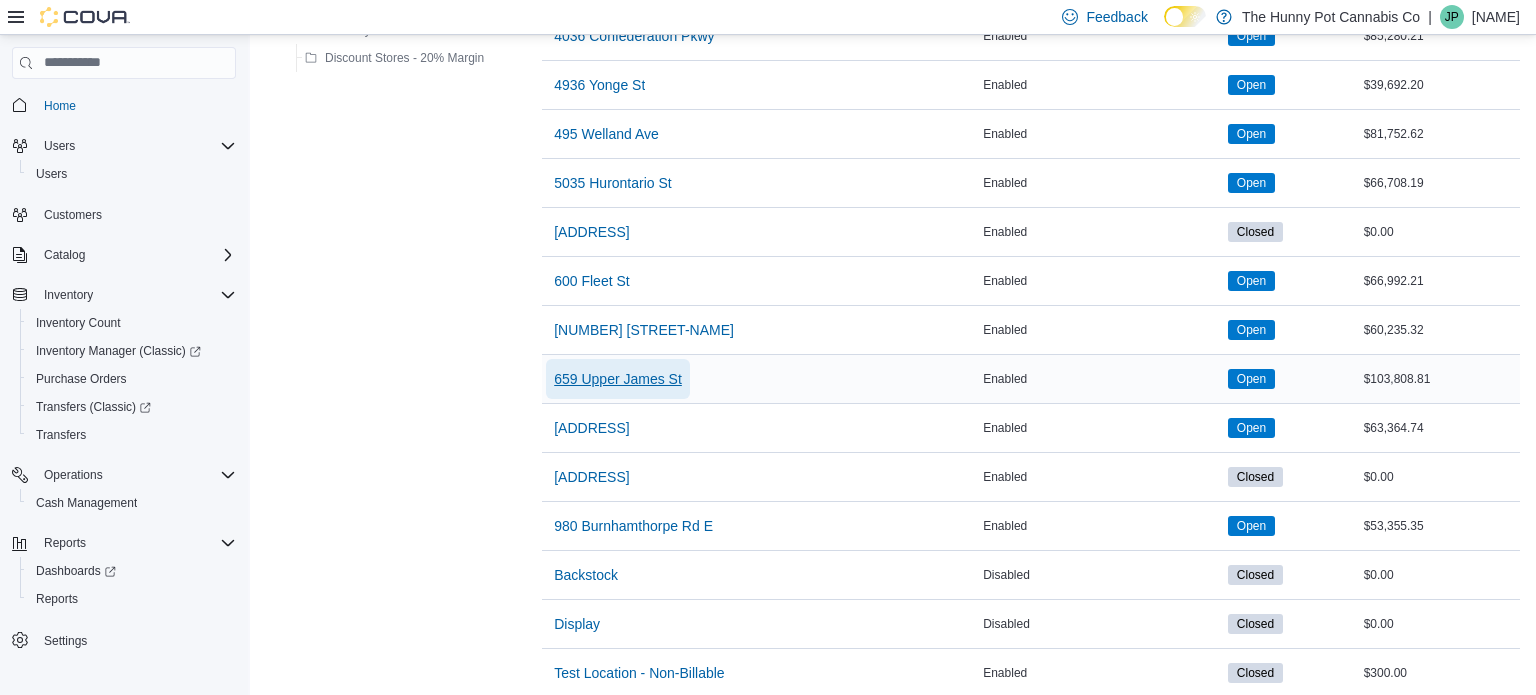 click on "659 Upper James St" at bounding box center [618, 379] 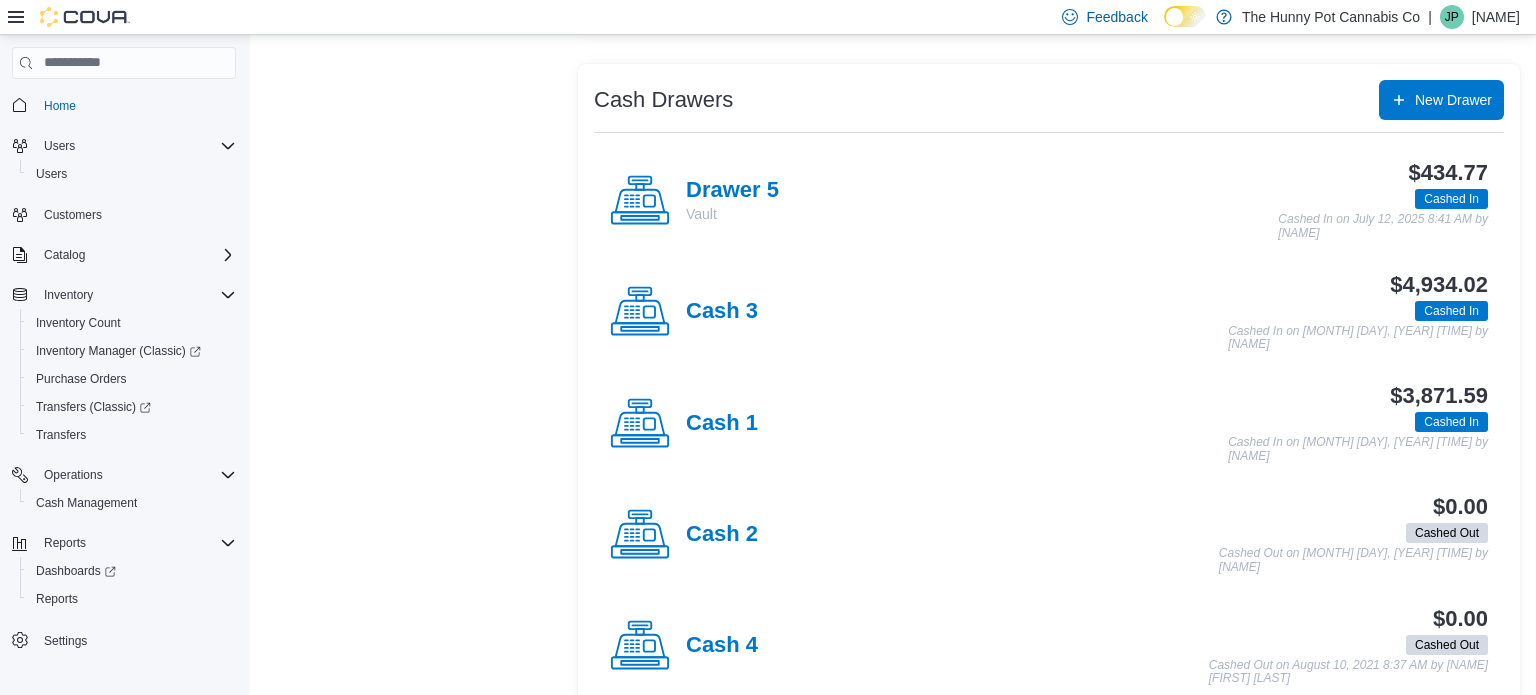 scroll, scrollTop: 364, scrollLeft: 0, axis: vertical 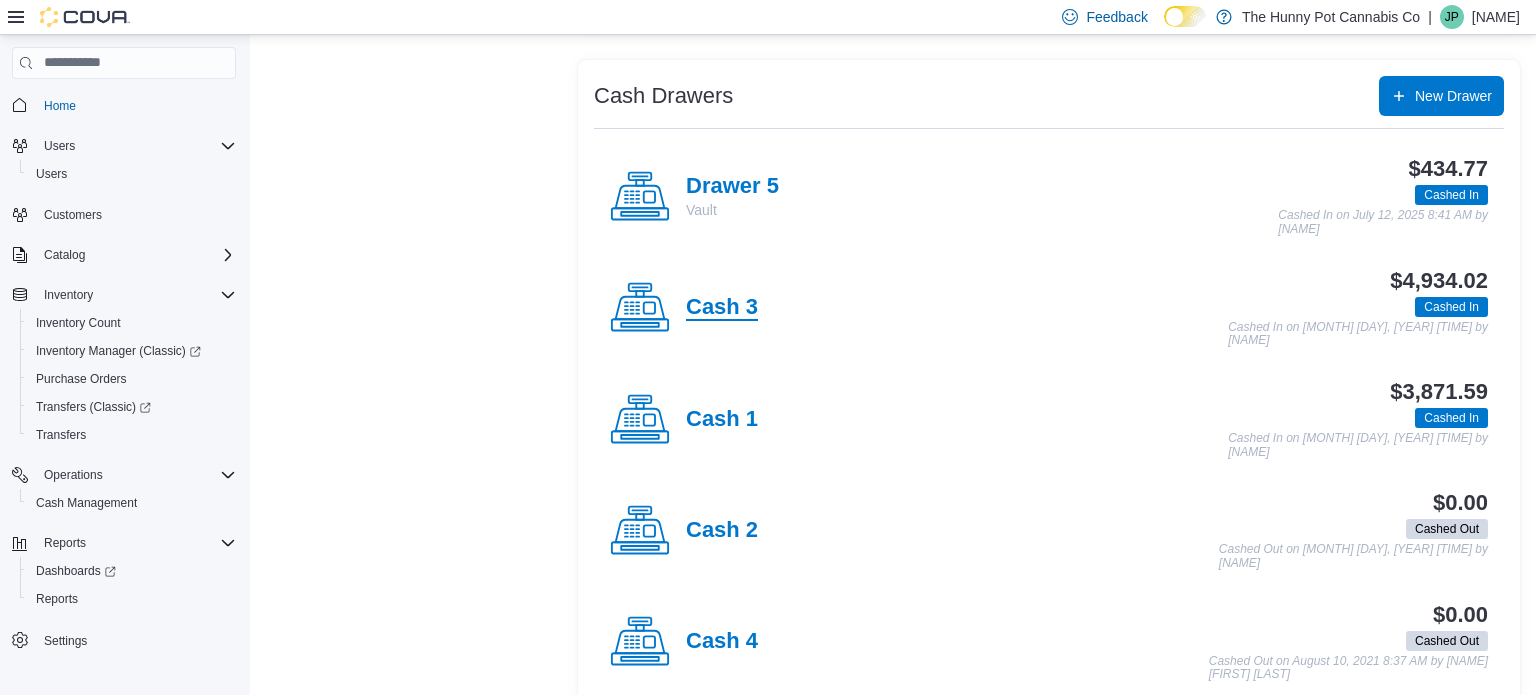 click on "Cash 3" at bounding box center (722, 308) 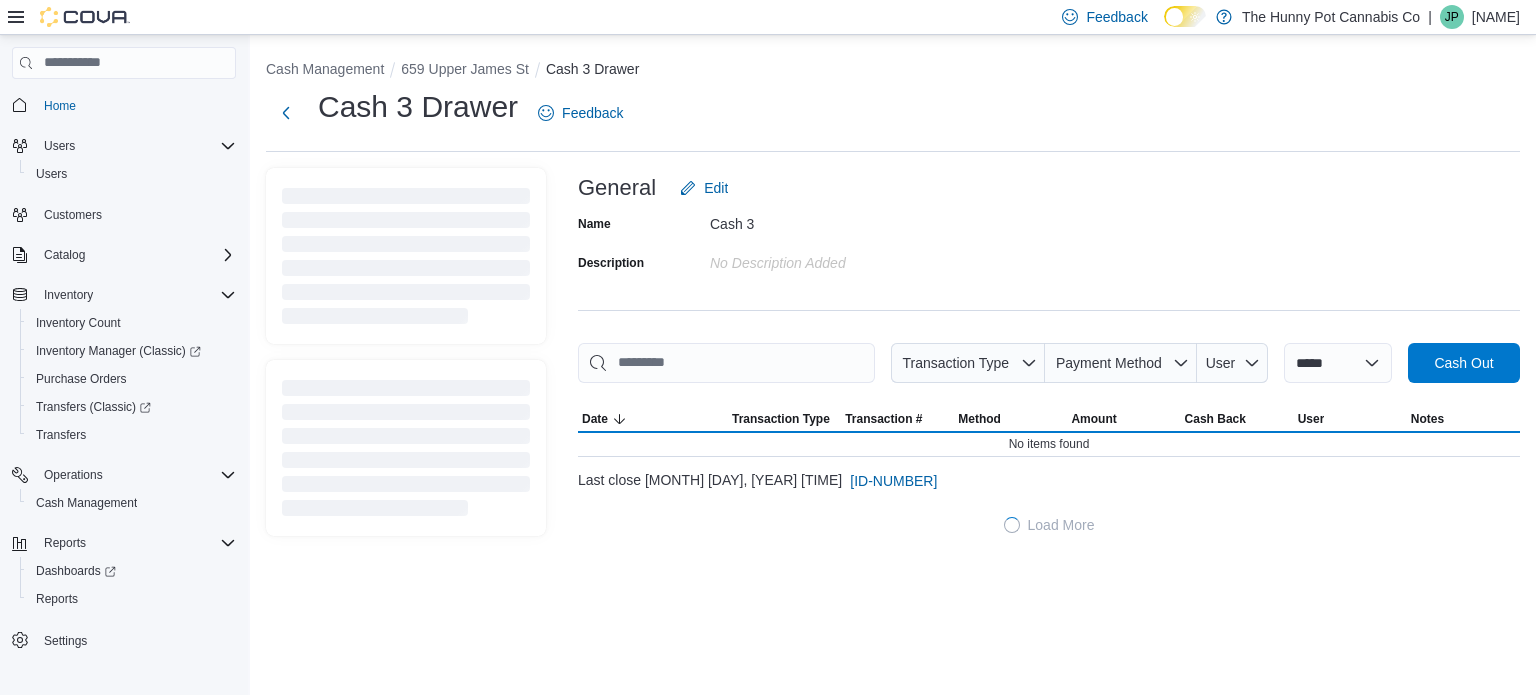 scroll, scrollTop: 0, scrollLeft: 0, axis: both 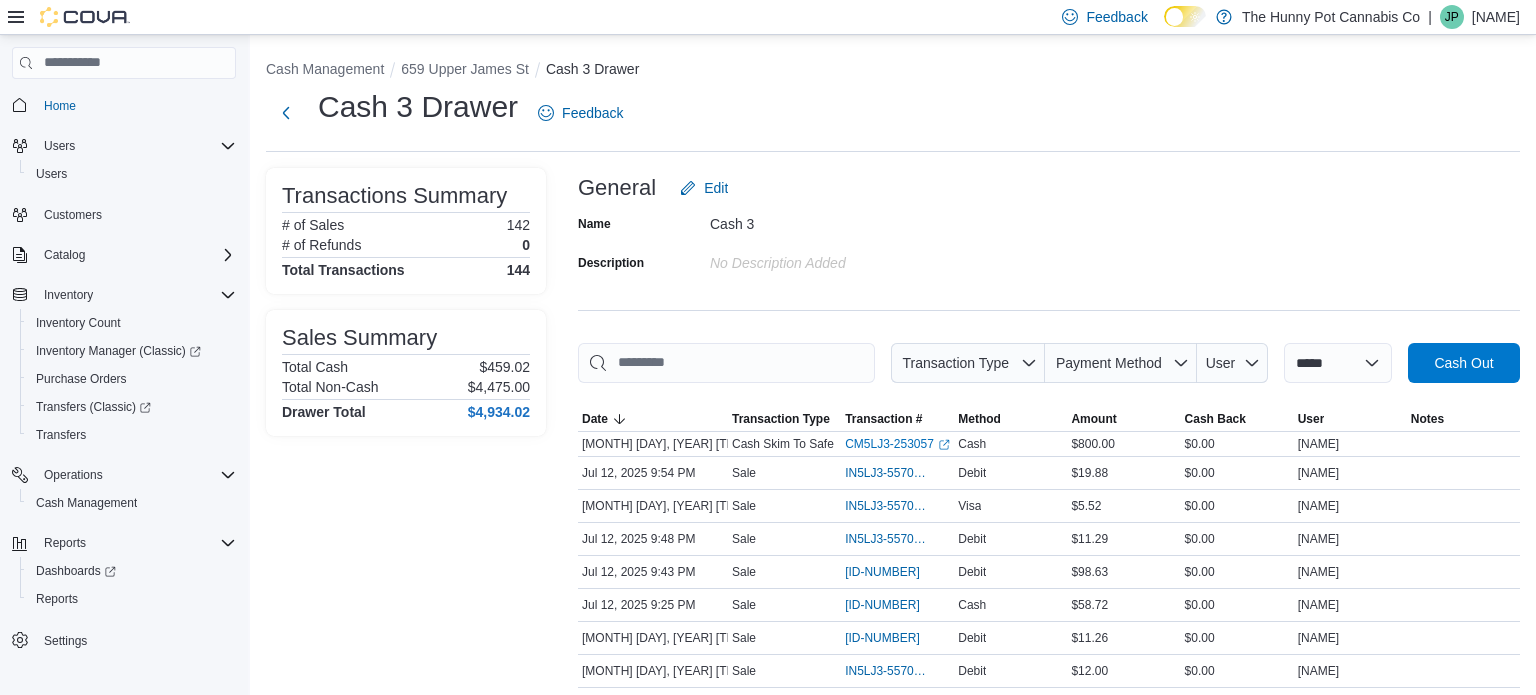 click at bounding box center [1049, 310] 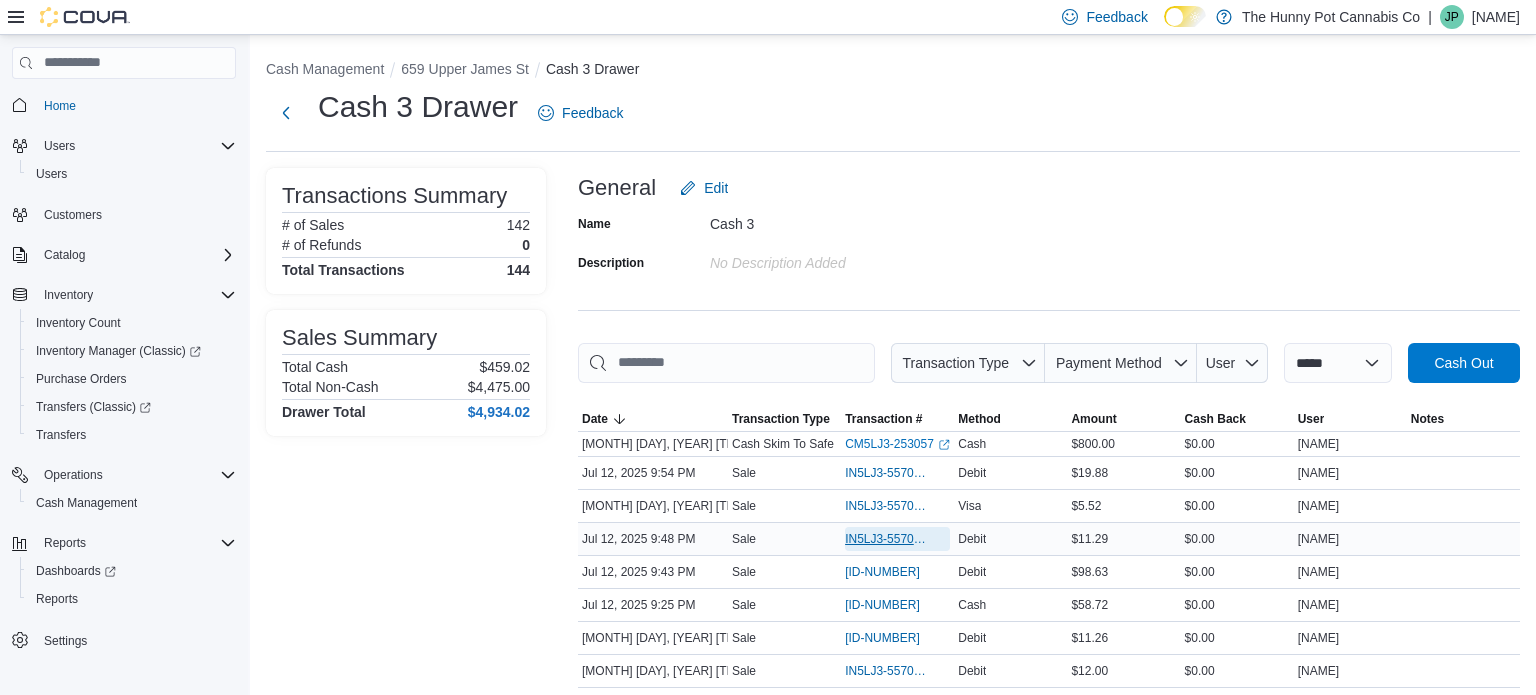 click on "IN5LJ3-5570604" at bounding box center (887, 539) 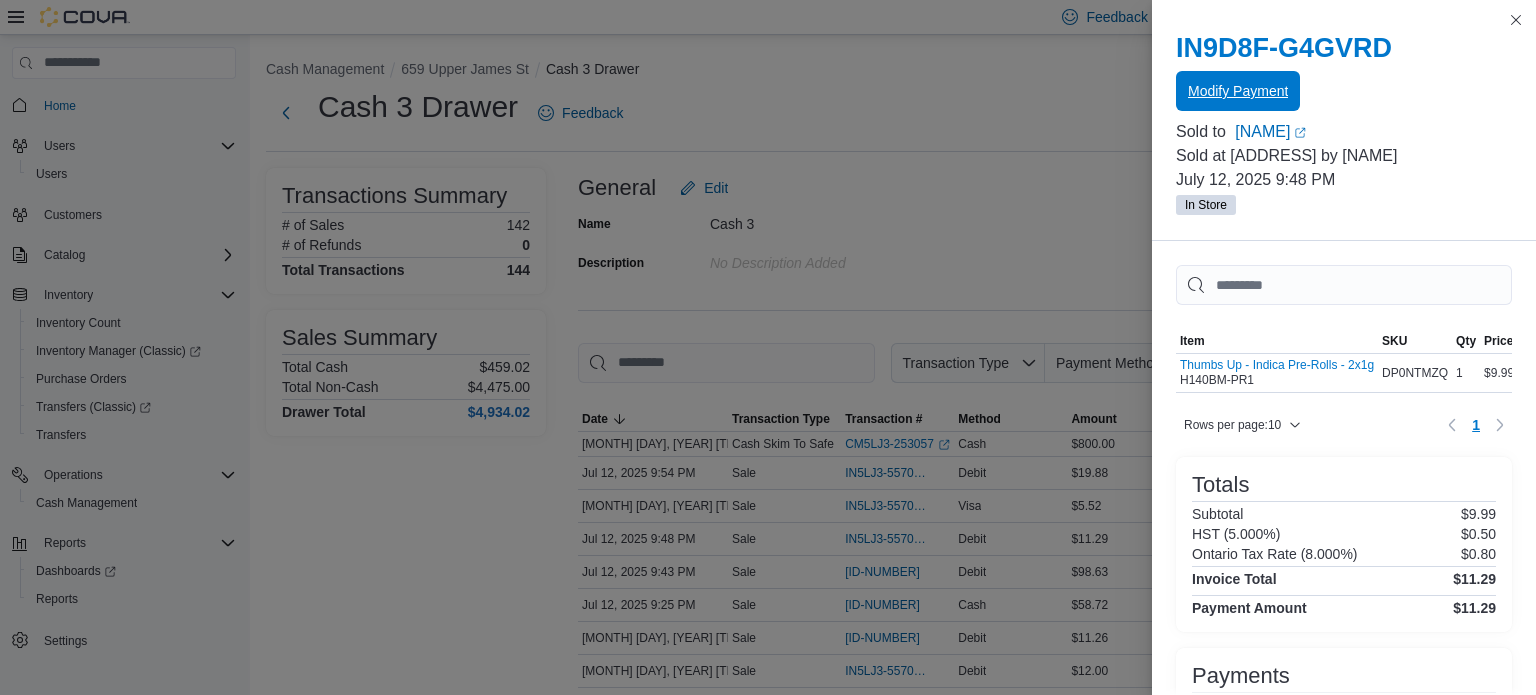 click on "Modify Payment" at bounding box center [1238, 91] 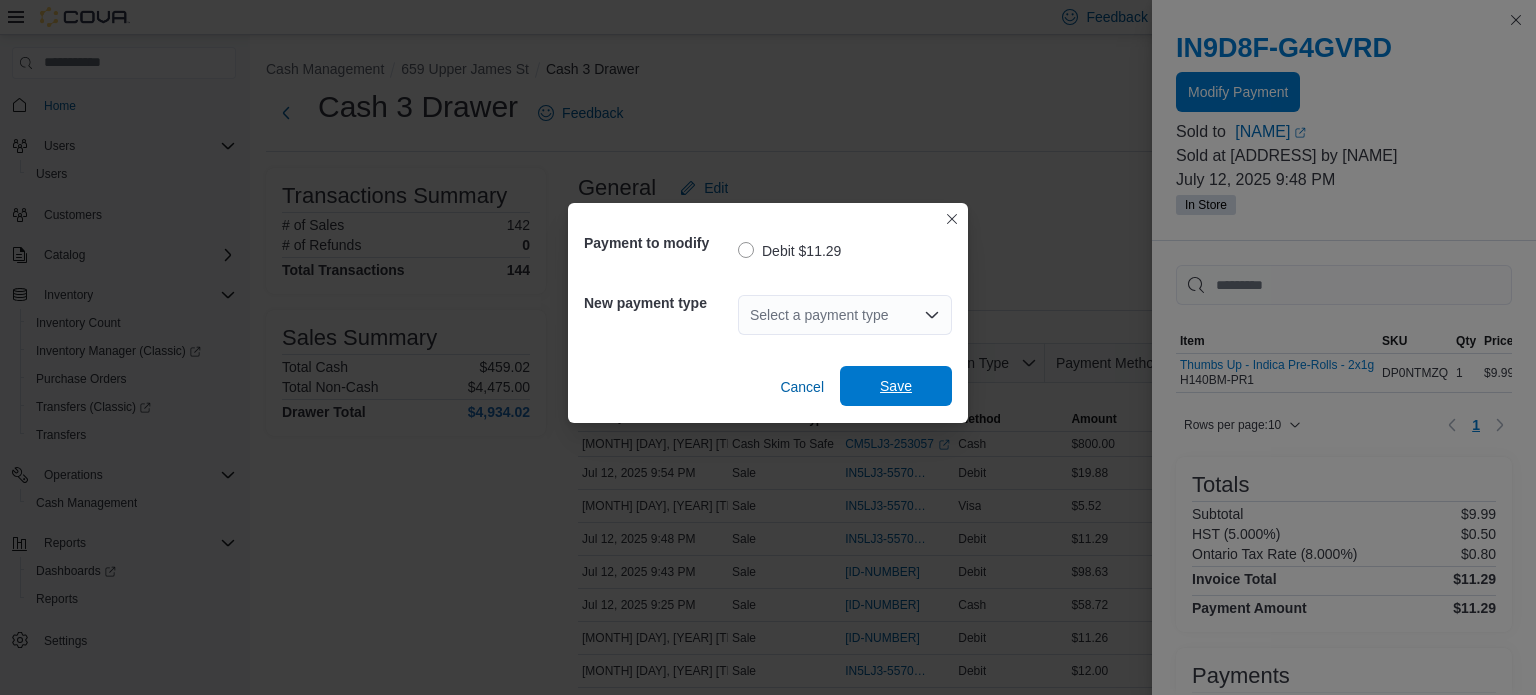 click on "Save" at bounding box center (896, 386) 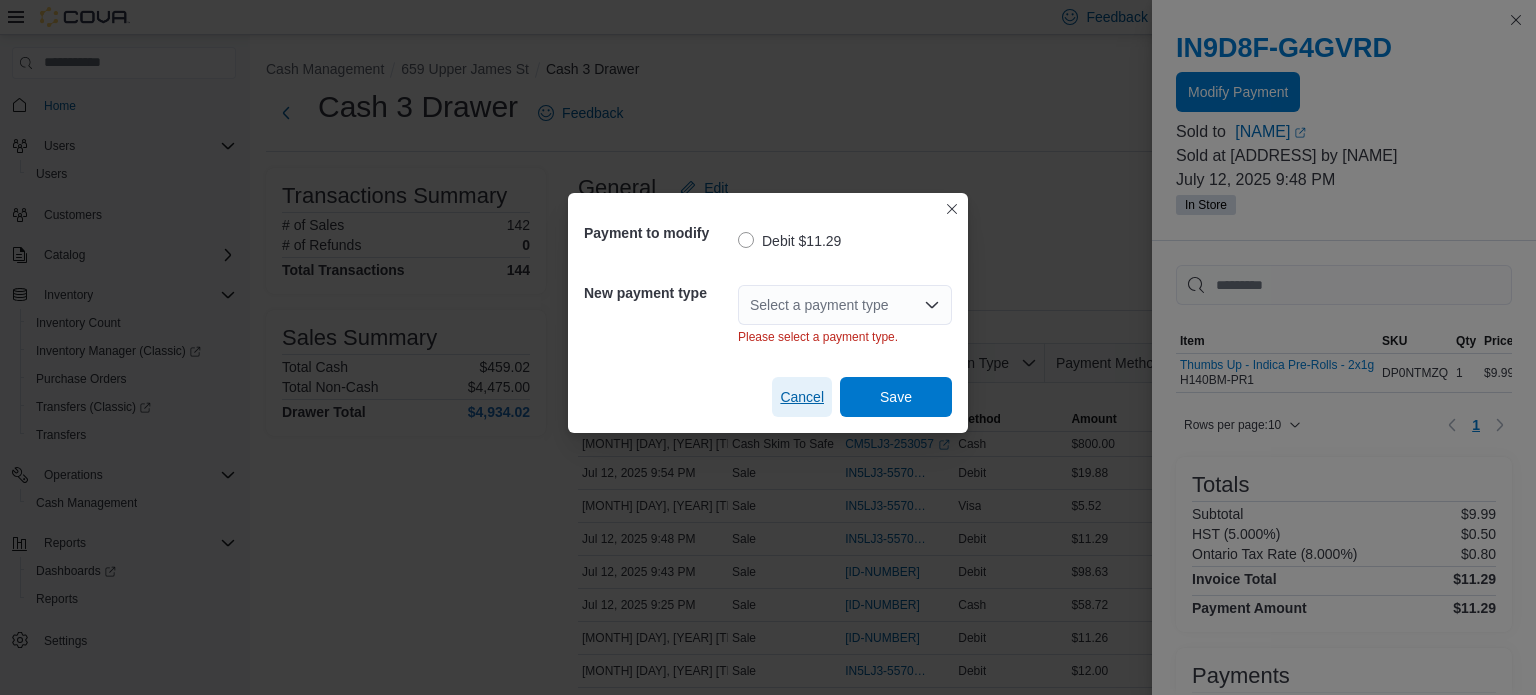 click on "Cancel" at bounding box center [802, 397] 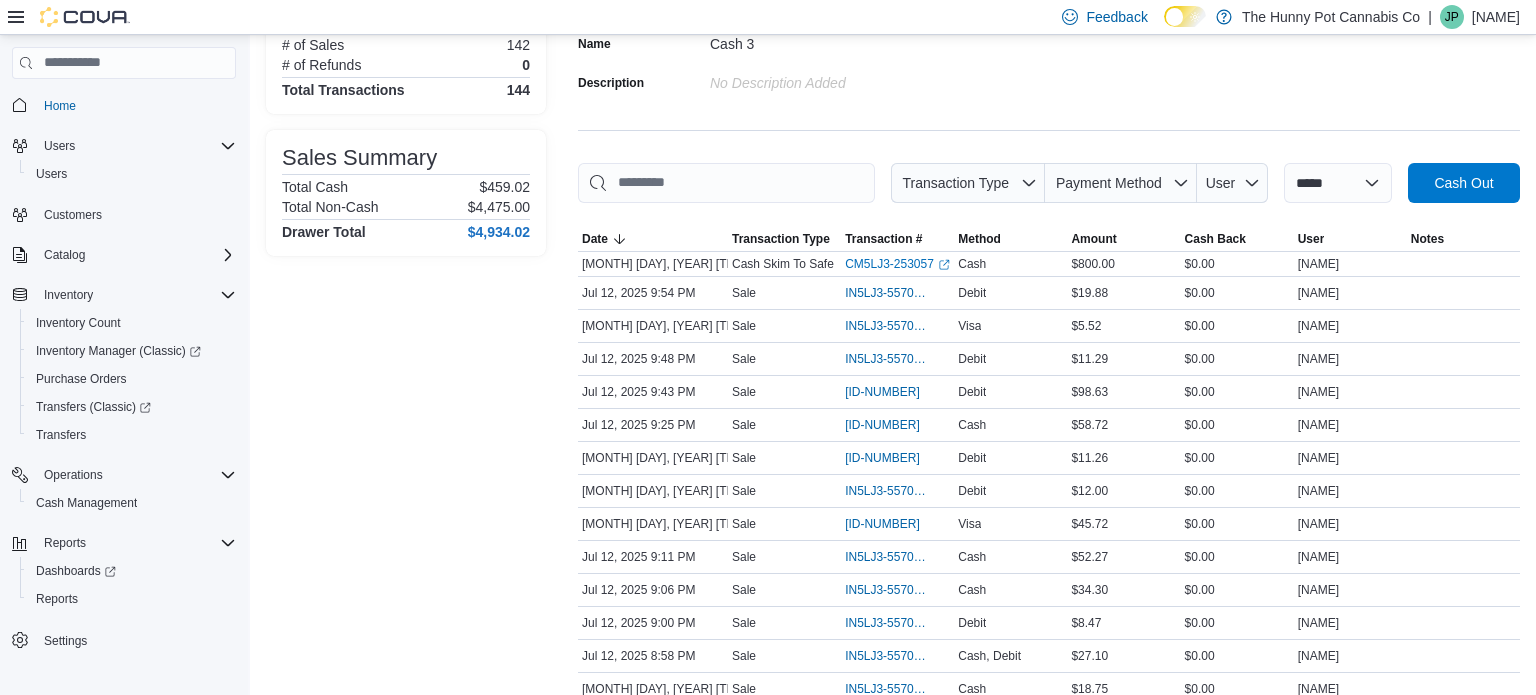 scroll, scrollTop: 0, scrollLeft: 0, axis: both 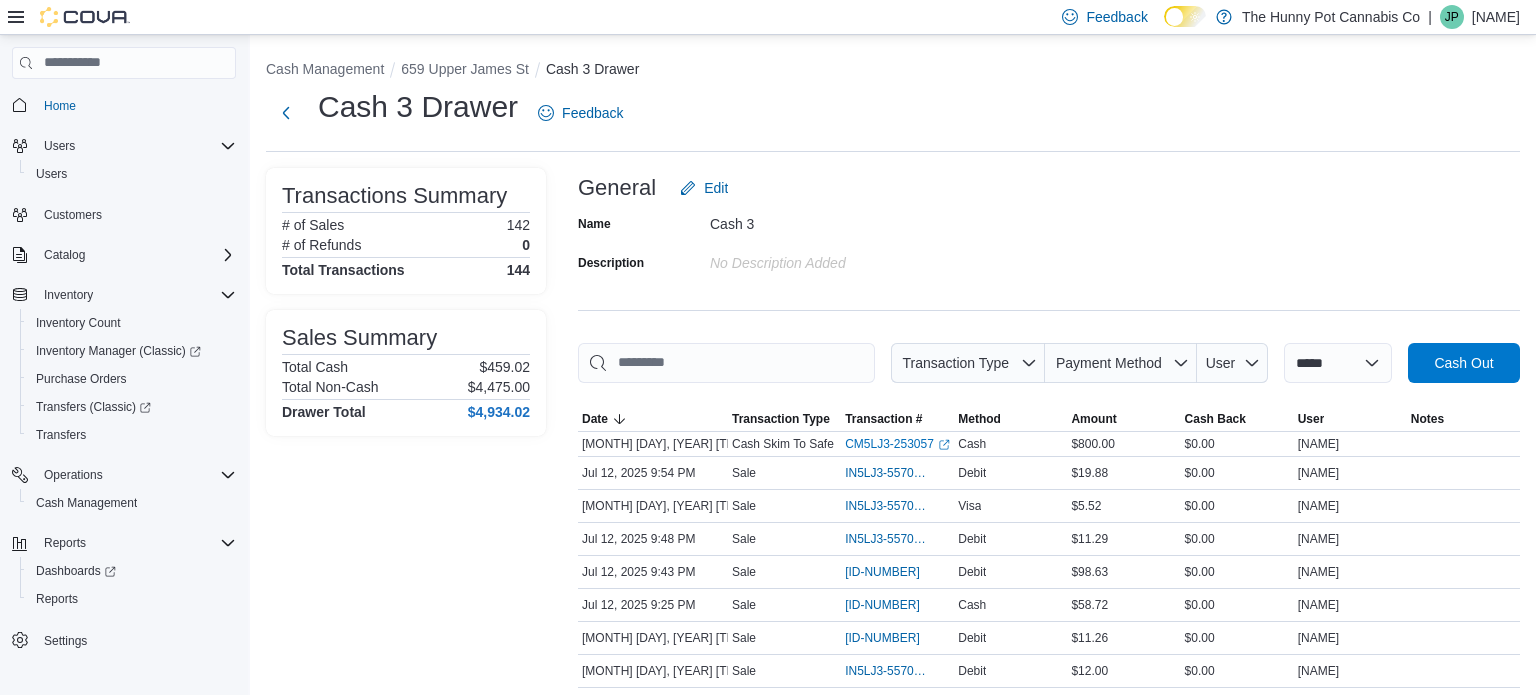 click on "General Edit" at bounding box center [1049, 188] 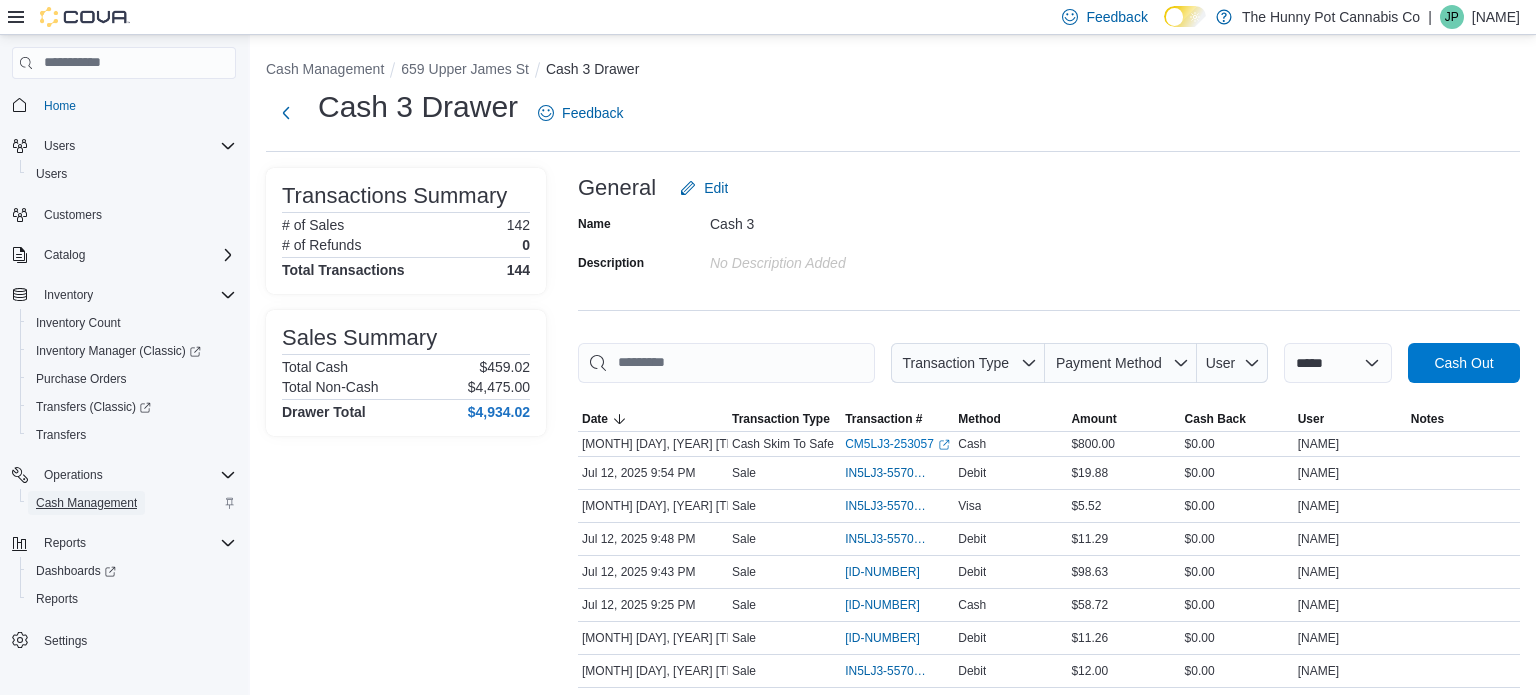 click on "Cash Management" at bounding box center [86, 503] 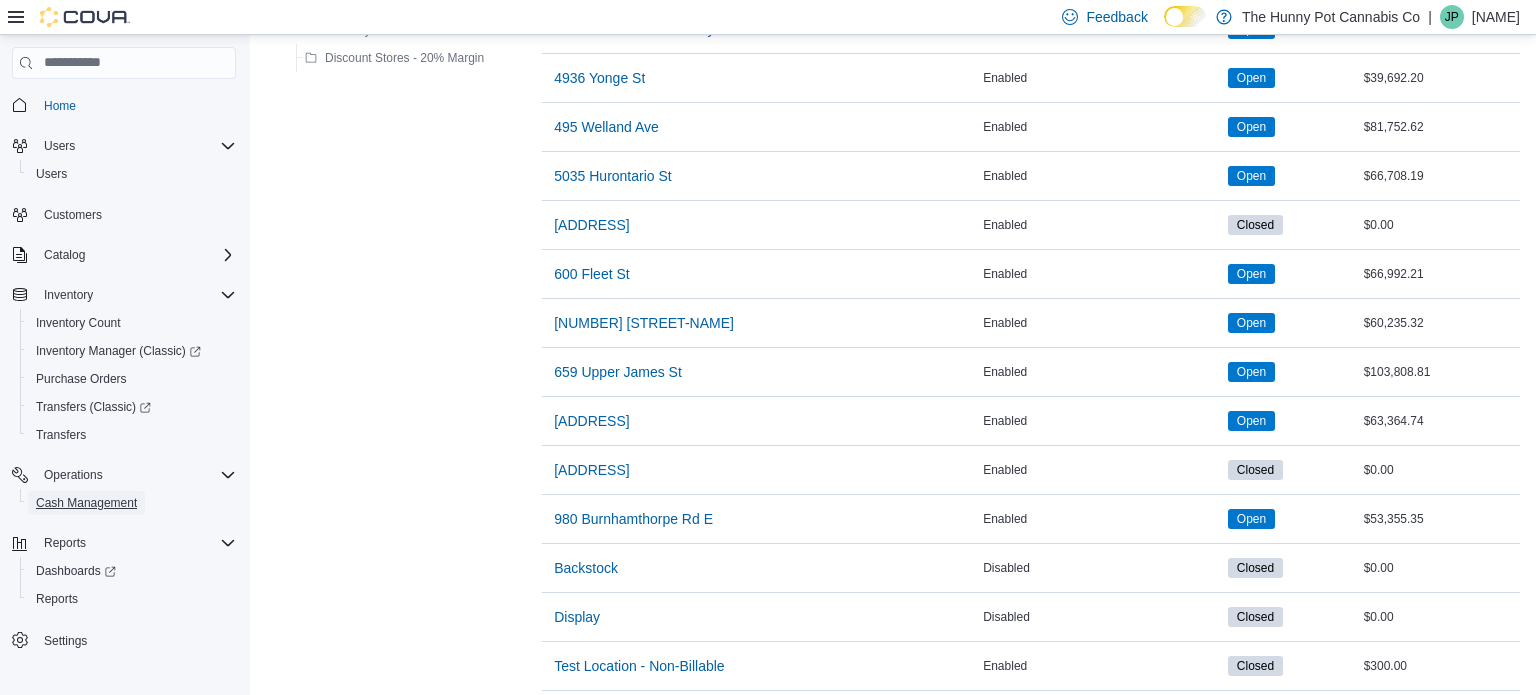 scroll, scrollTop: 1582, scrollLeft: 0, axis: vertical 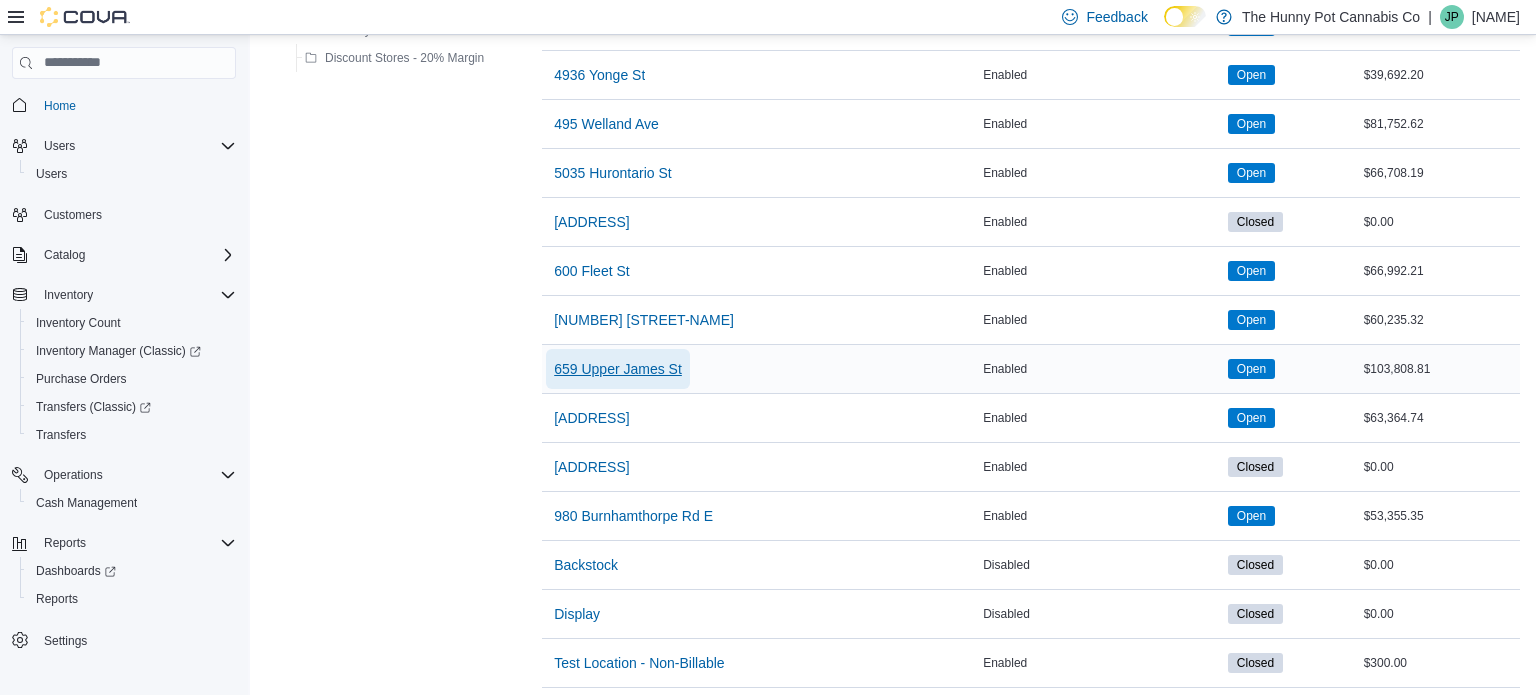 click on "659 Upper James St" at bounding box center (618, 369) 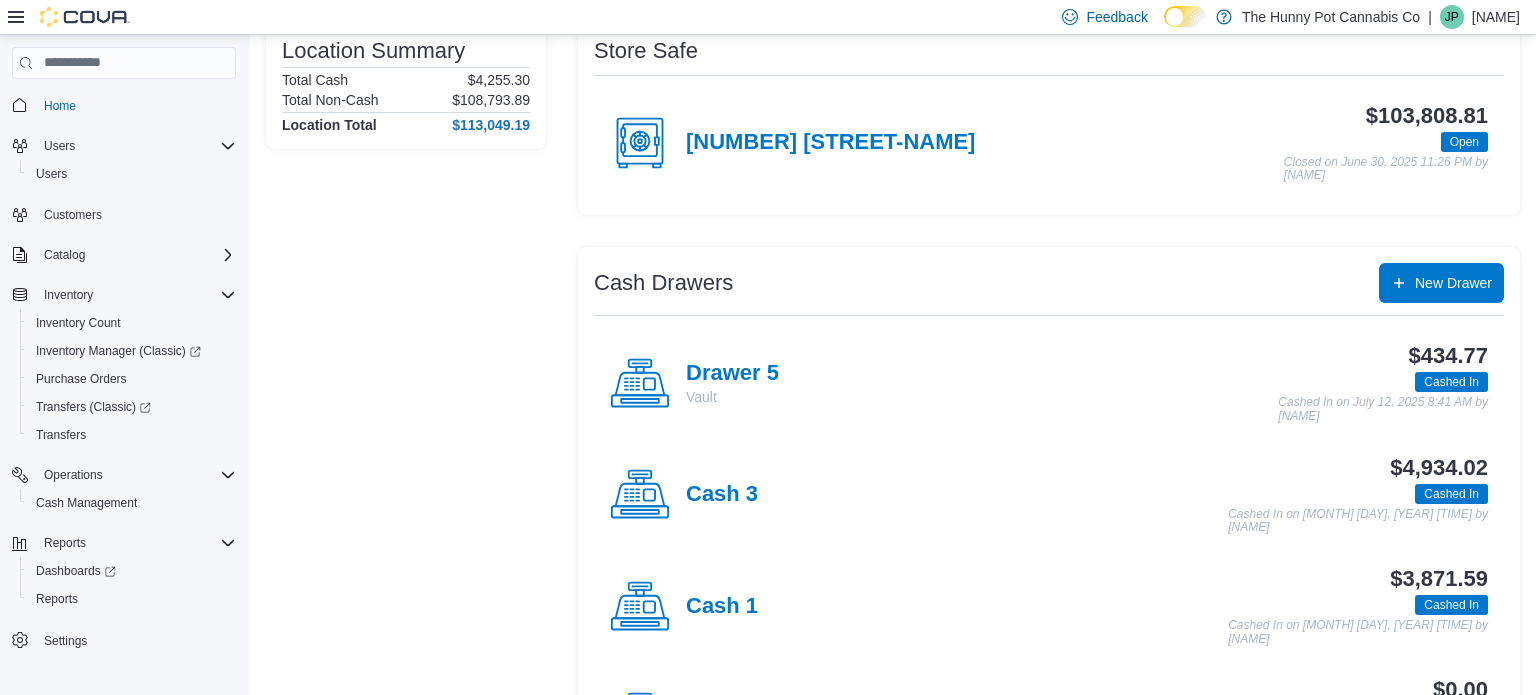 scroll, scrollTop: 178, scrollLeft: 0, axis: vertical 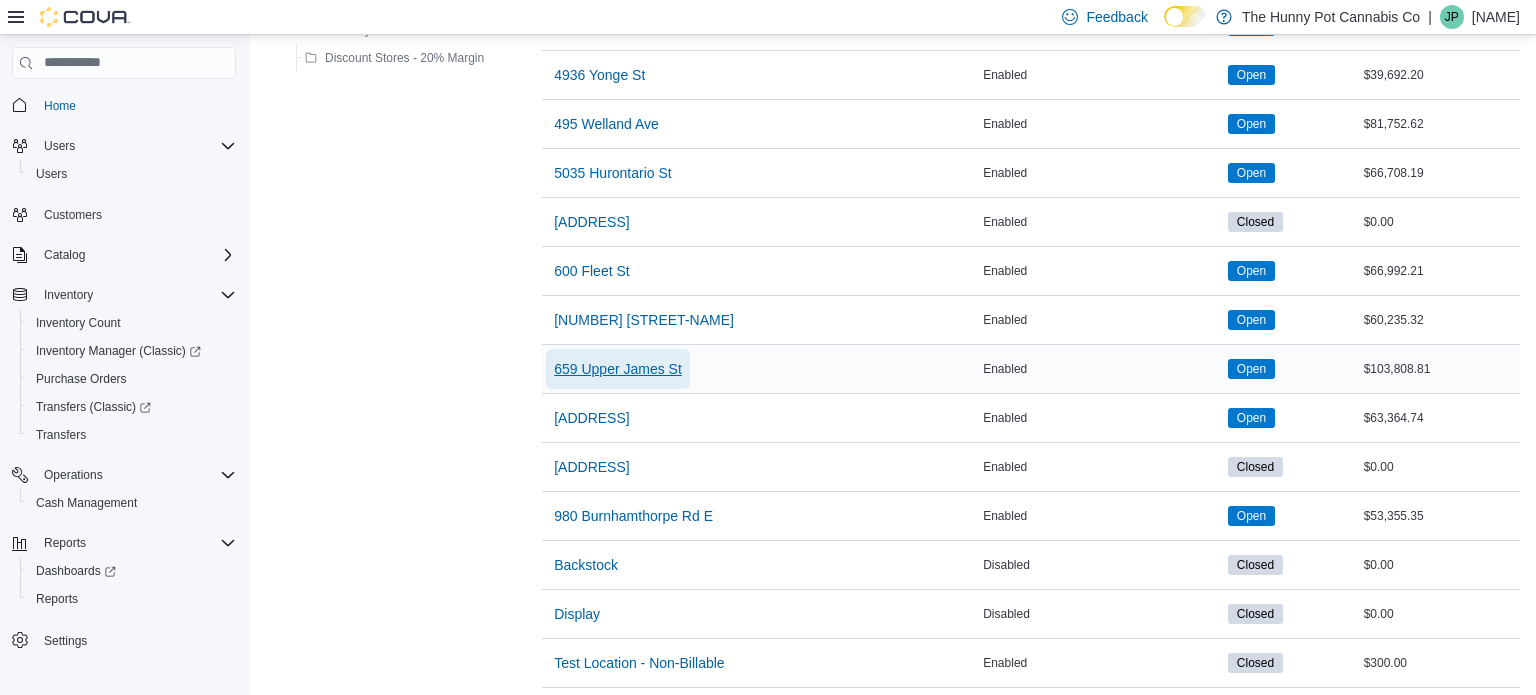 click on "659 Upper James St" at bounding box center (618, 369) 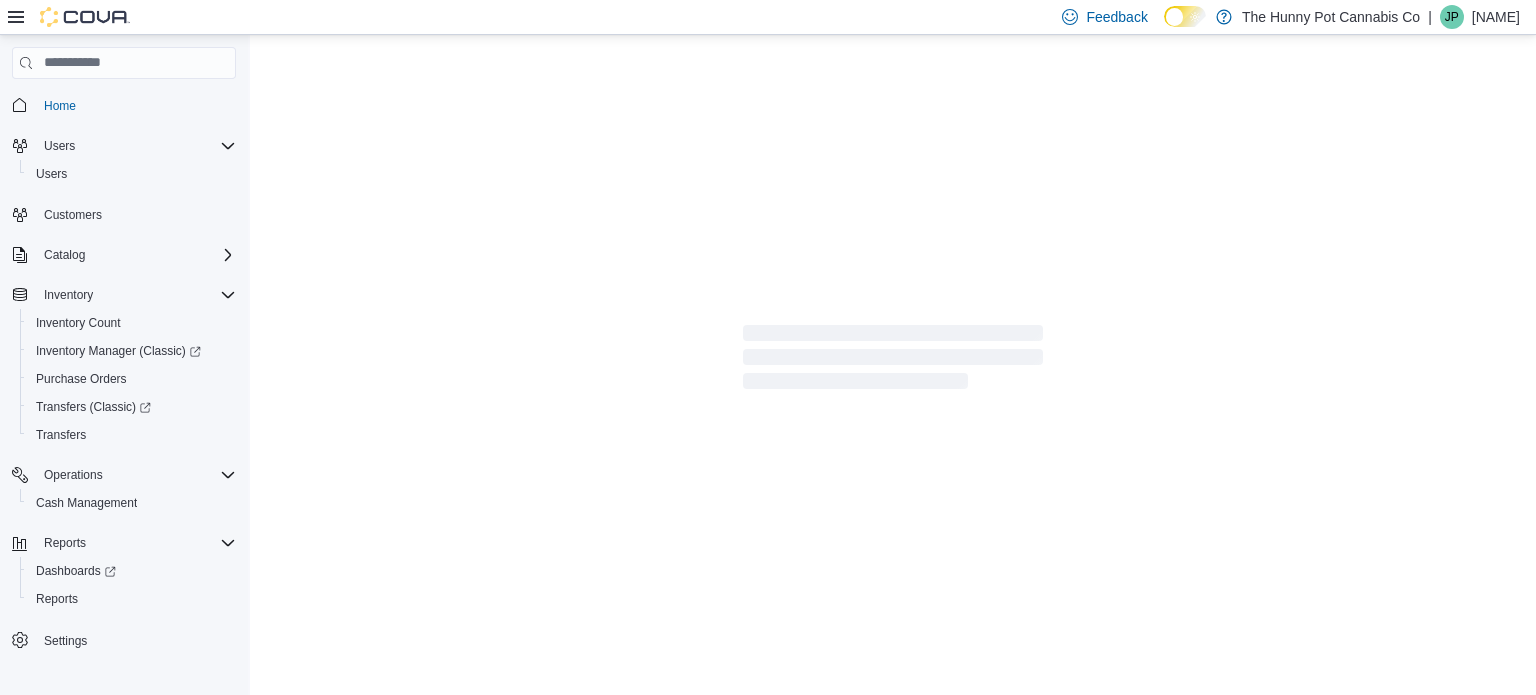 scroll, scrollTop: 0, scrollLeft: 0, axis: both 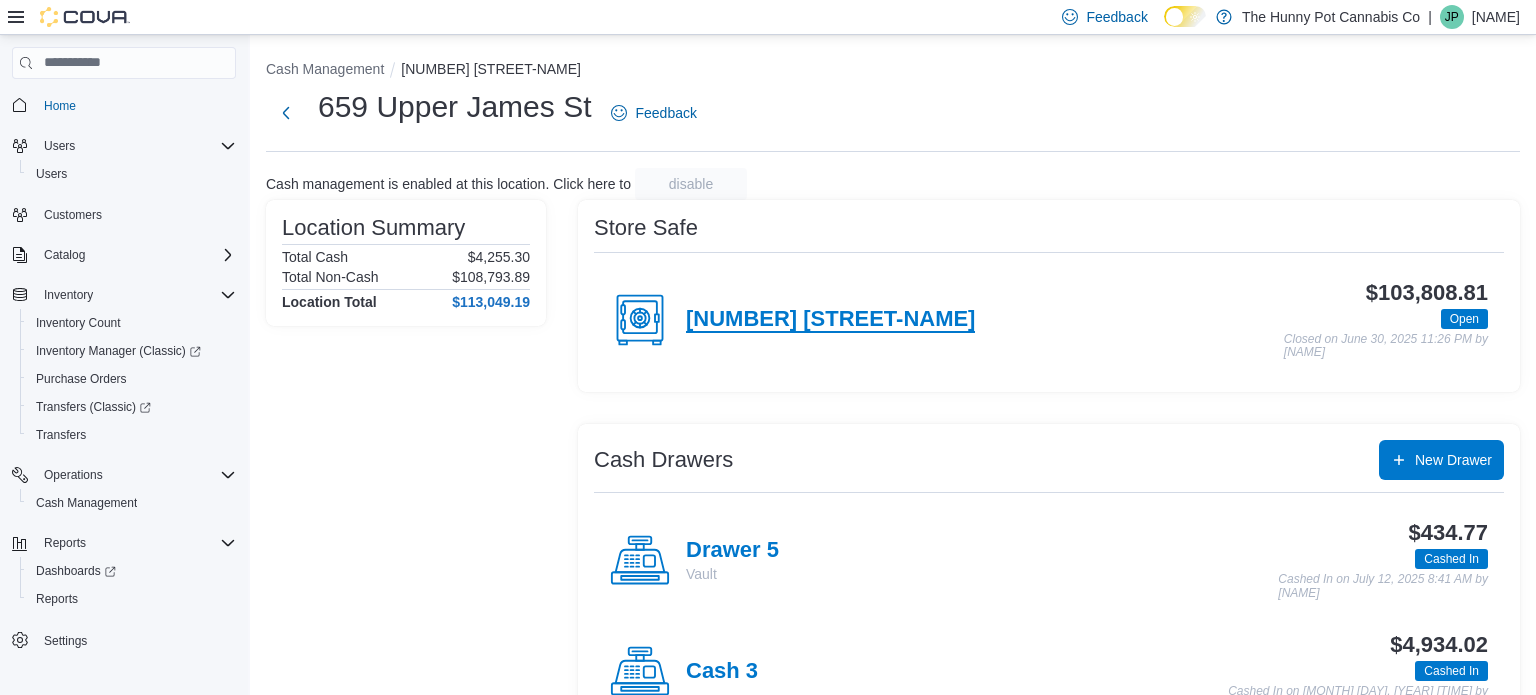 click on "[NUMBER] [STREET-NAME]" at bounding box center (830, 320) 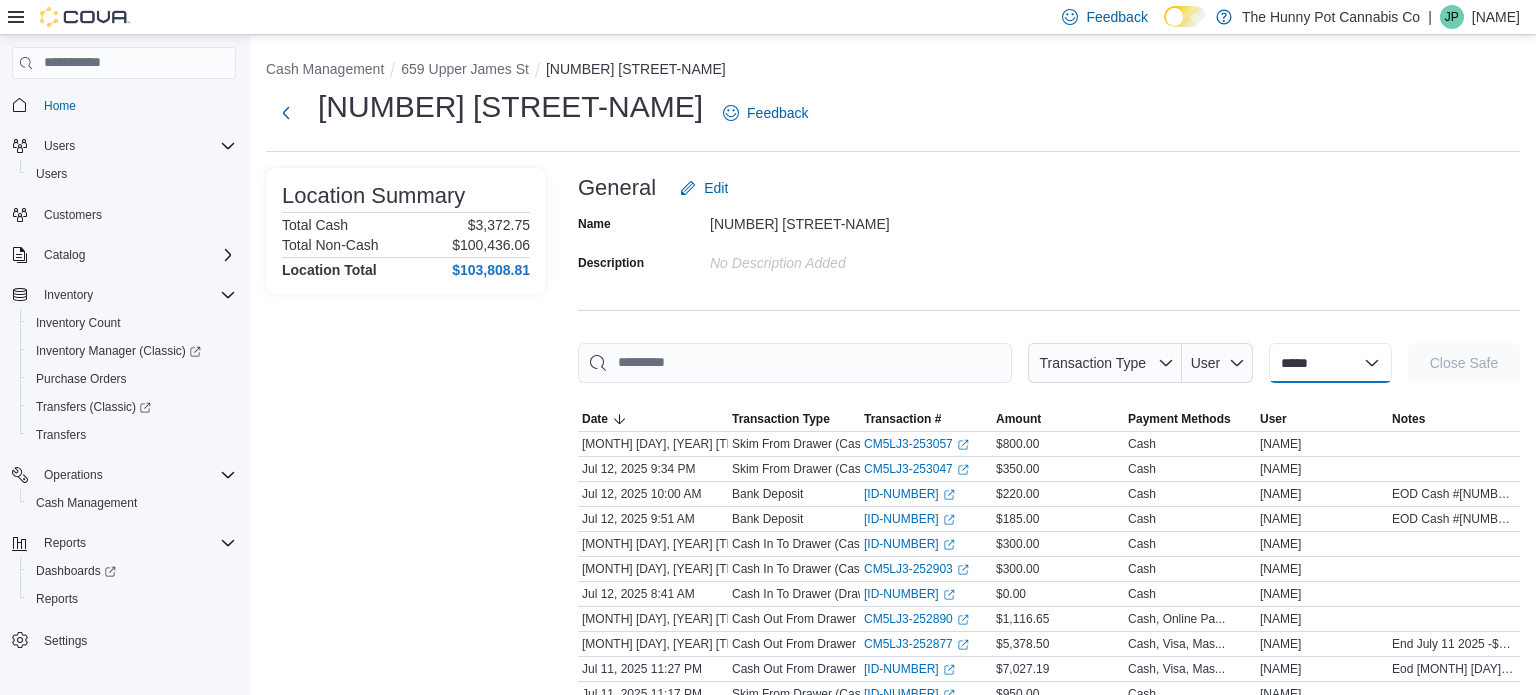 click on "**********" at bounding box center (1330, 363) 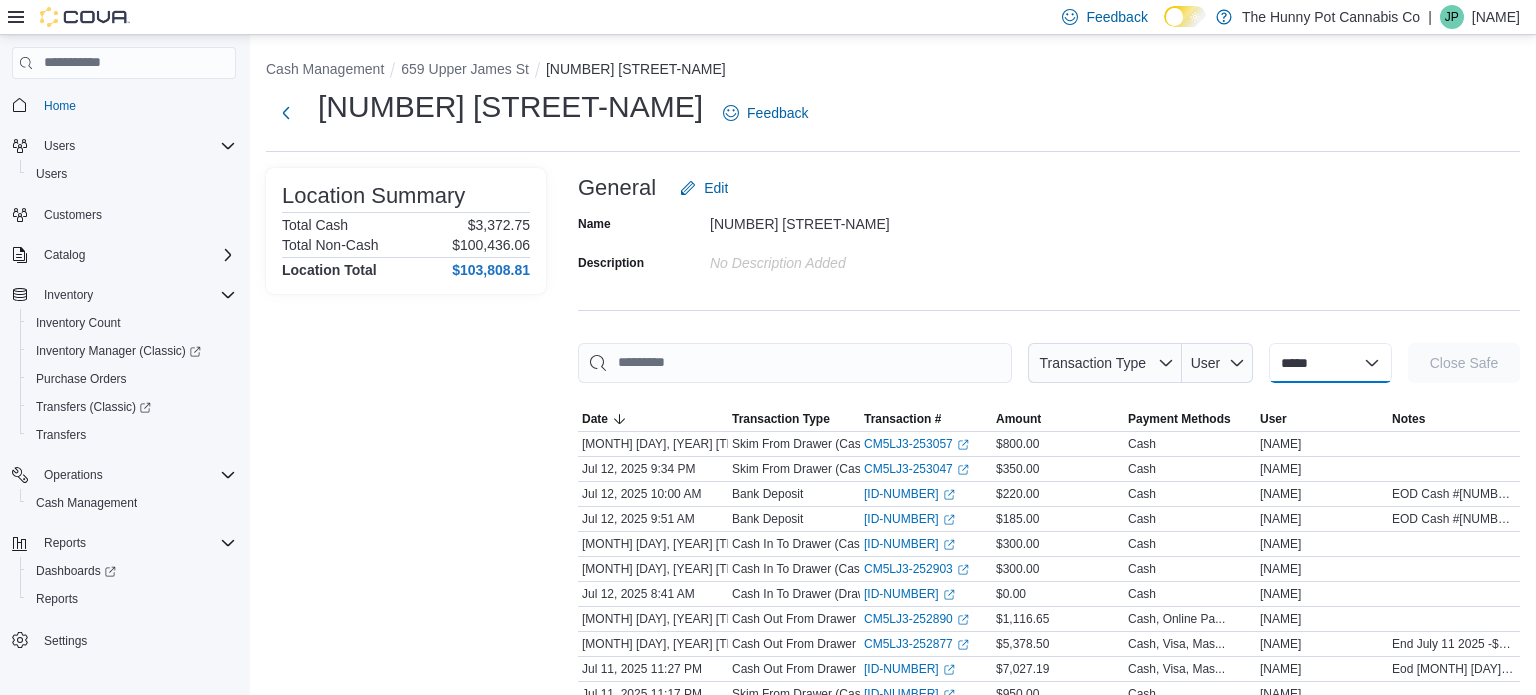 select on "**********" 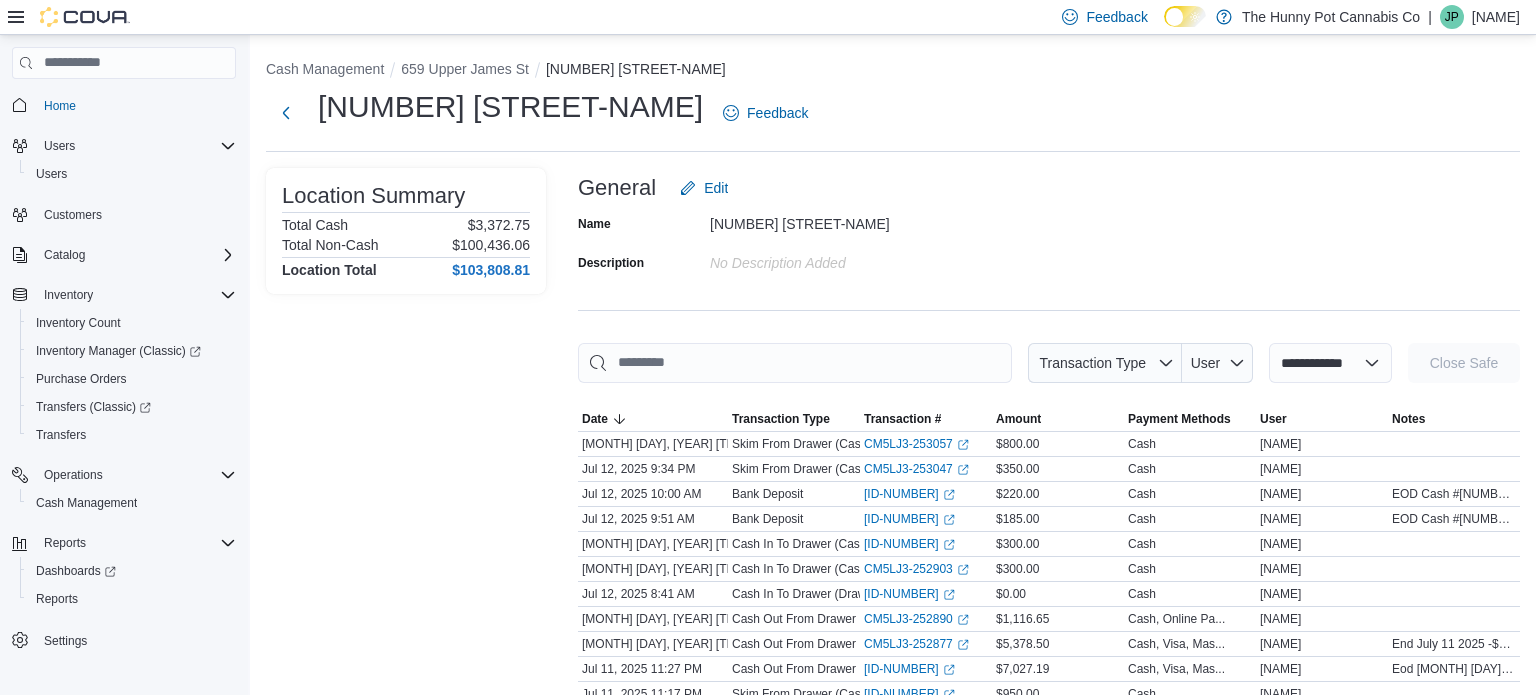 click on "**********" at bounding box center [1330, 363] 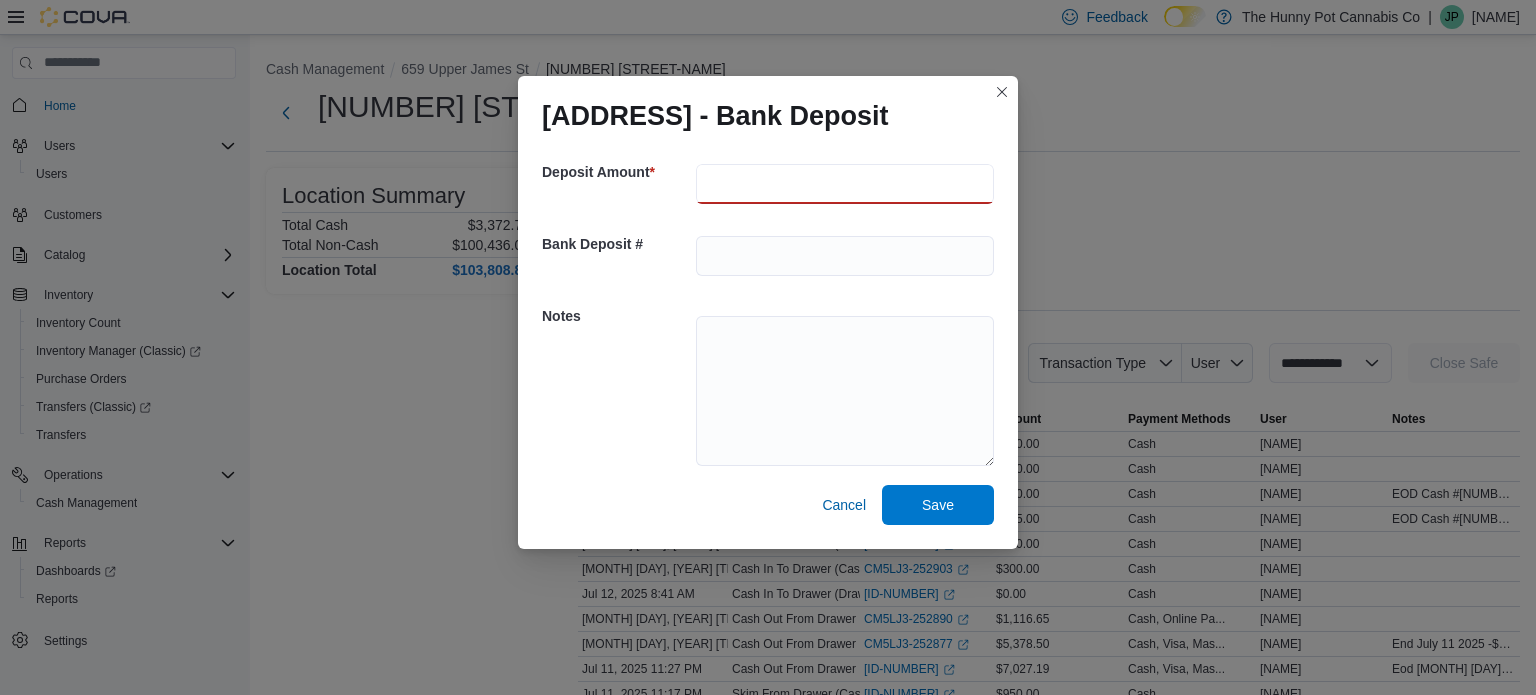 click at bounding box center [845, 184] 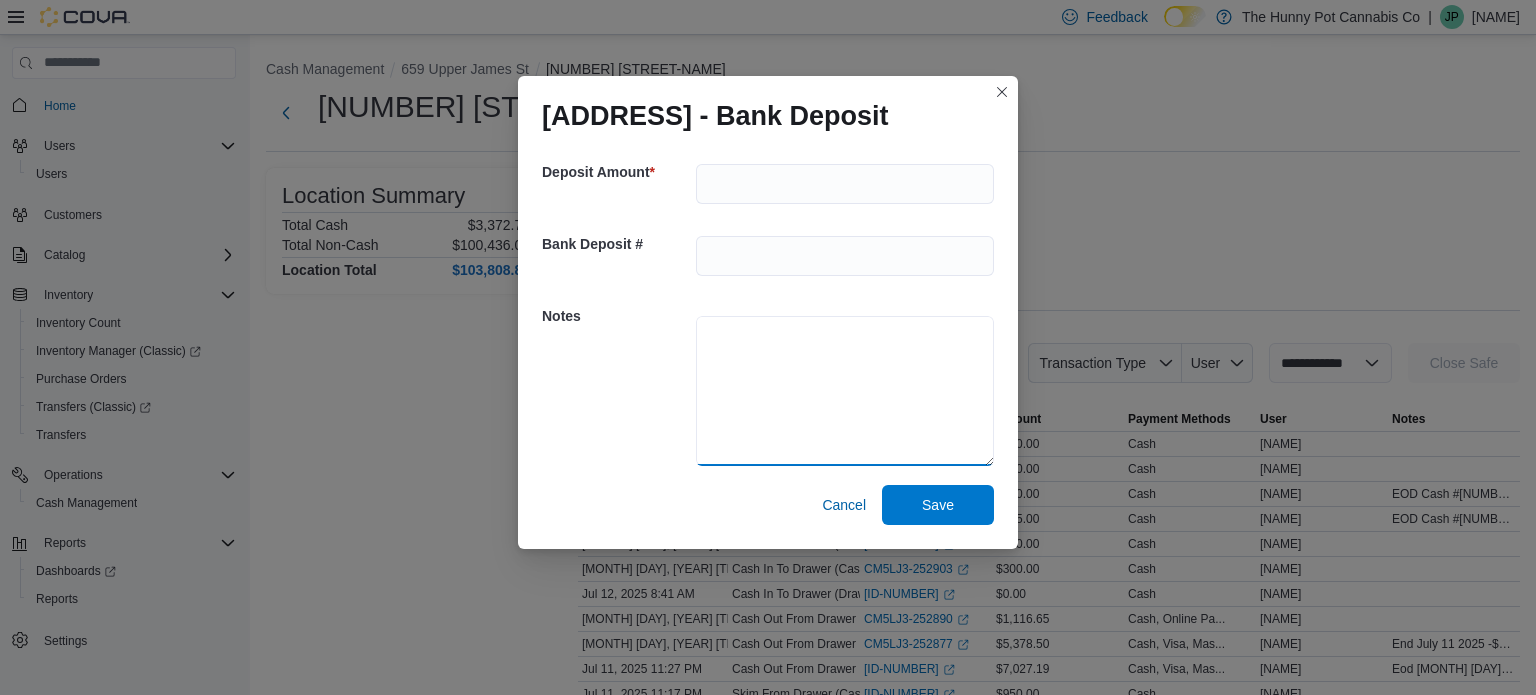 click at bounding box center (845, 391) 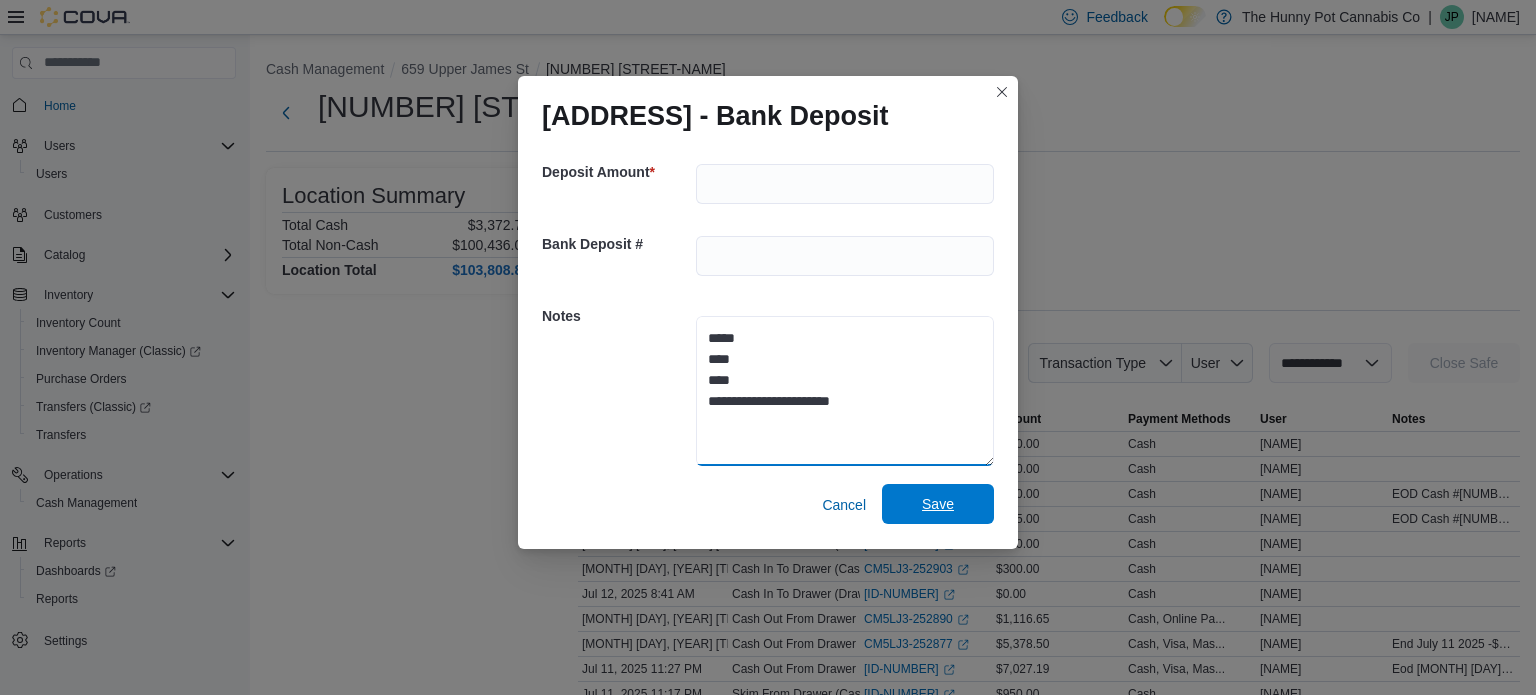 type on "**********" 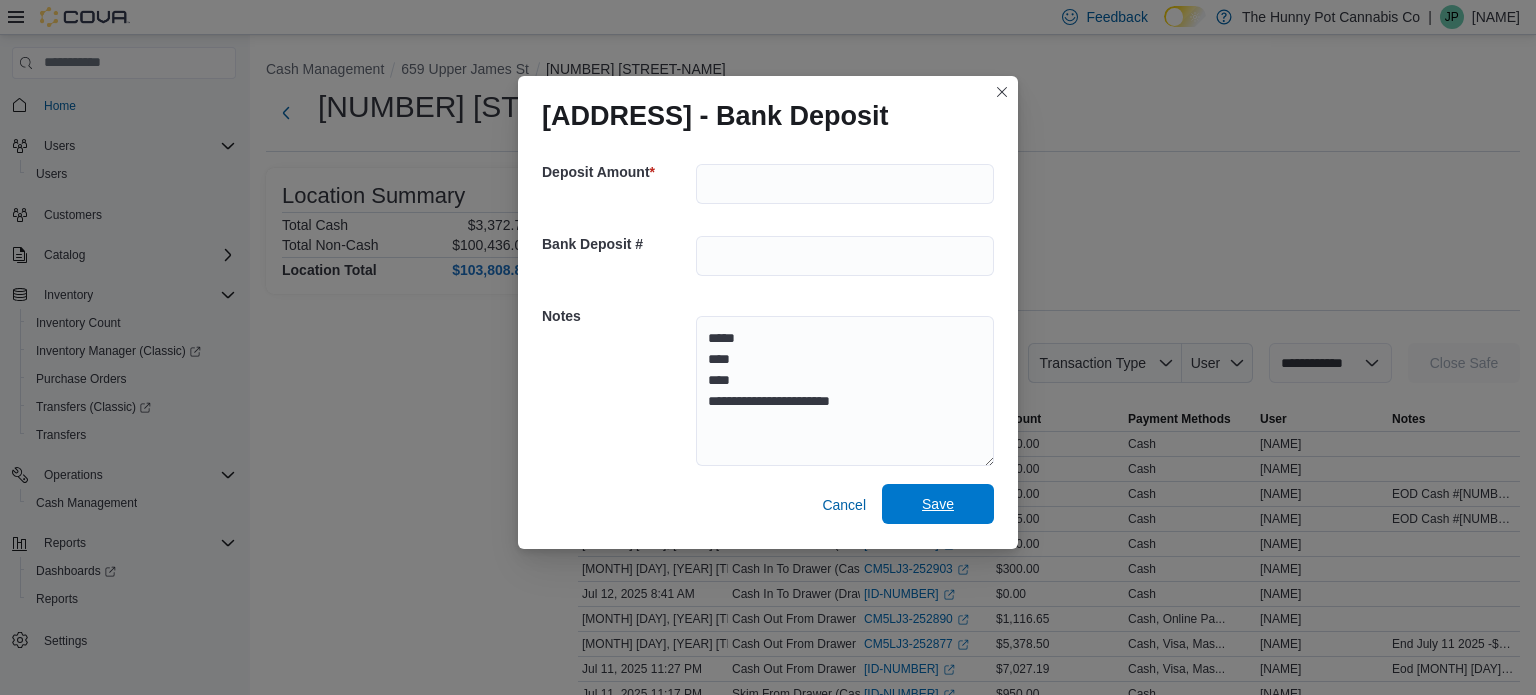 click on "Save" at bounding box center [938, 504] 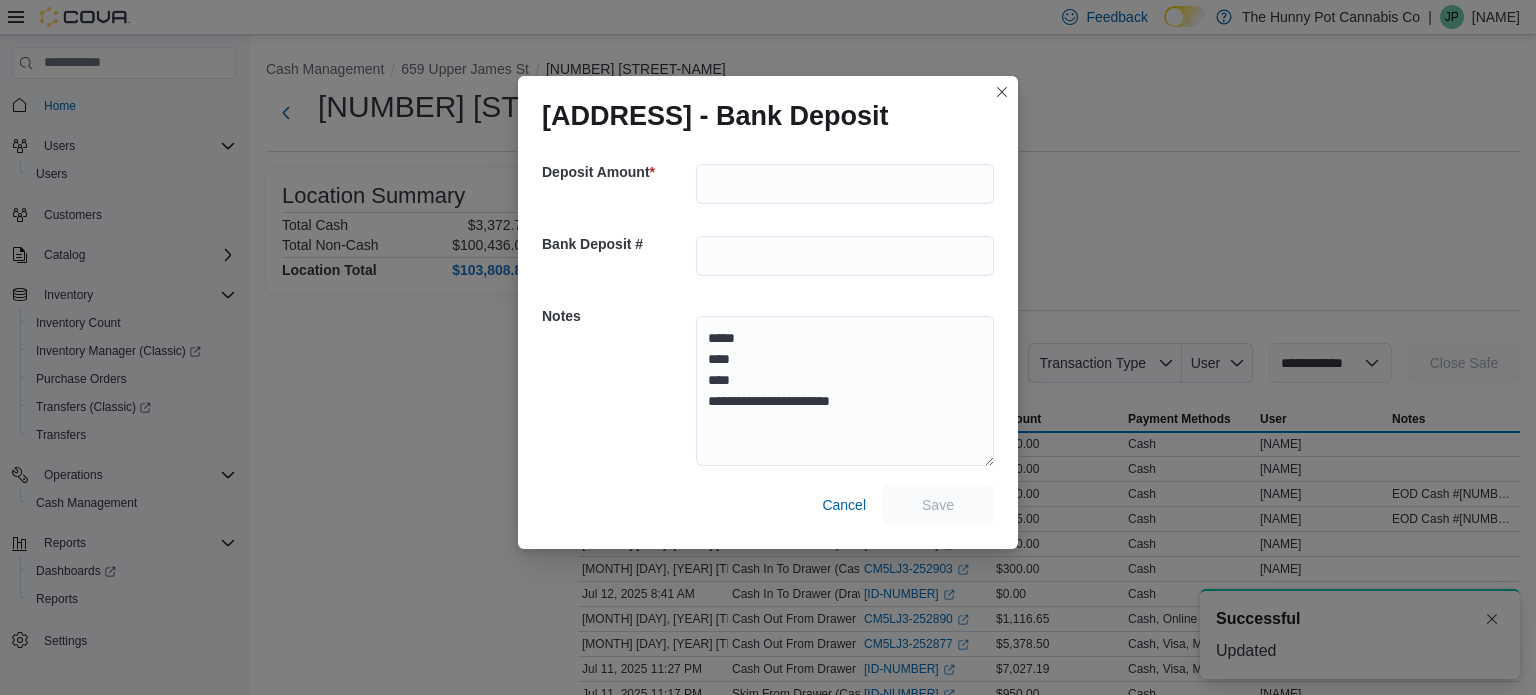 scroll, scrollTop: 0, scrollLeft: 0, axis: both 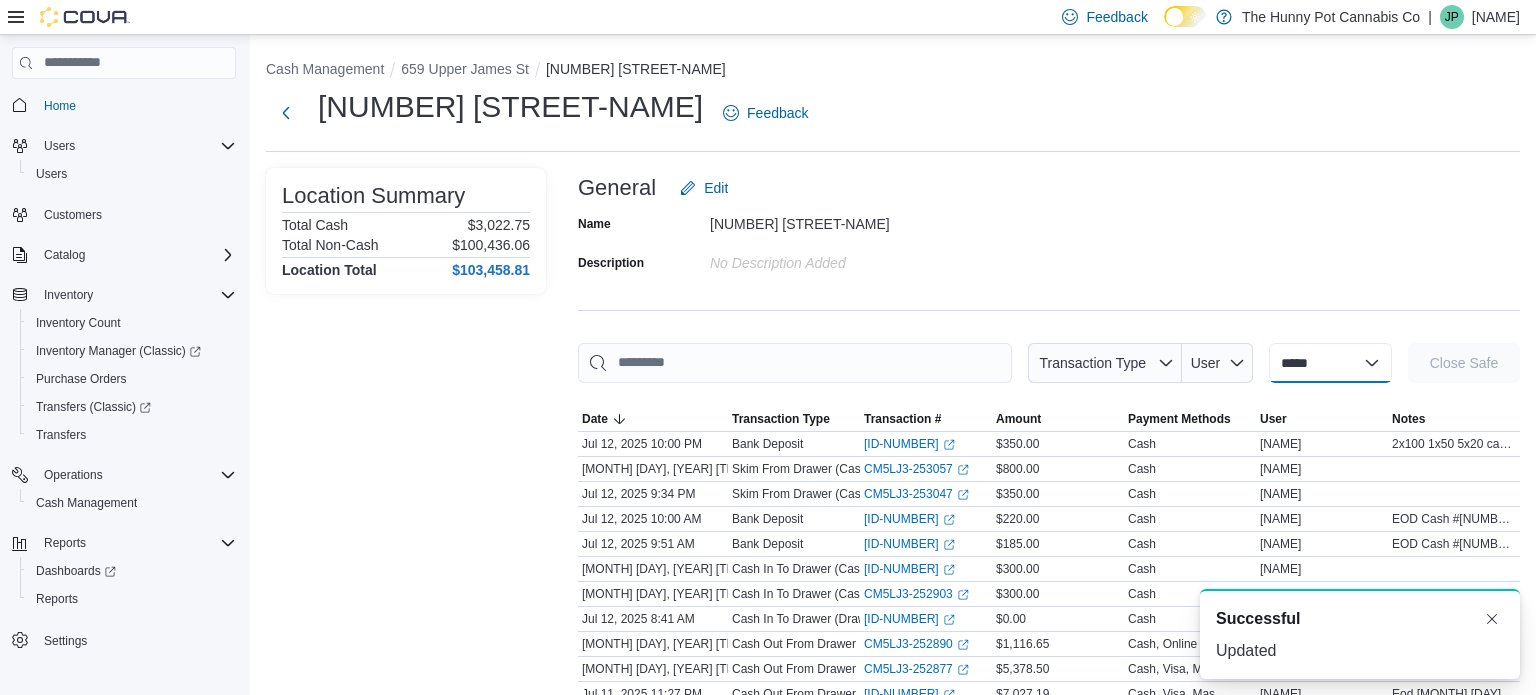click on "**********" at bounding box center (1330, 363) 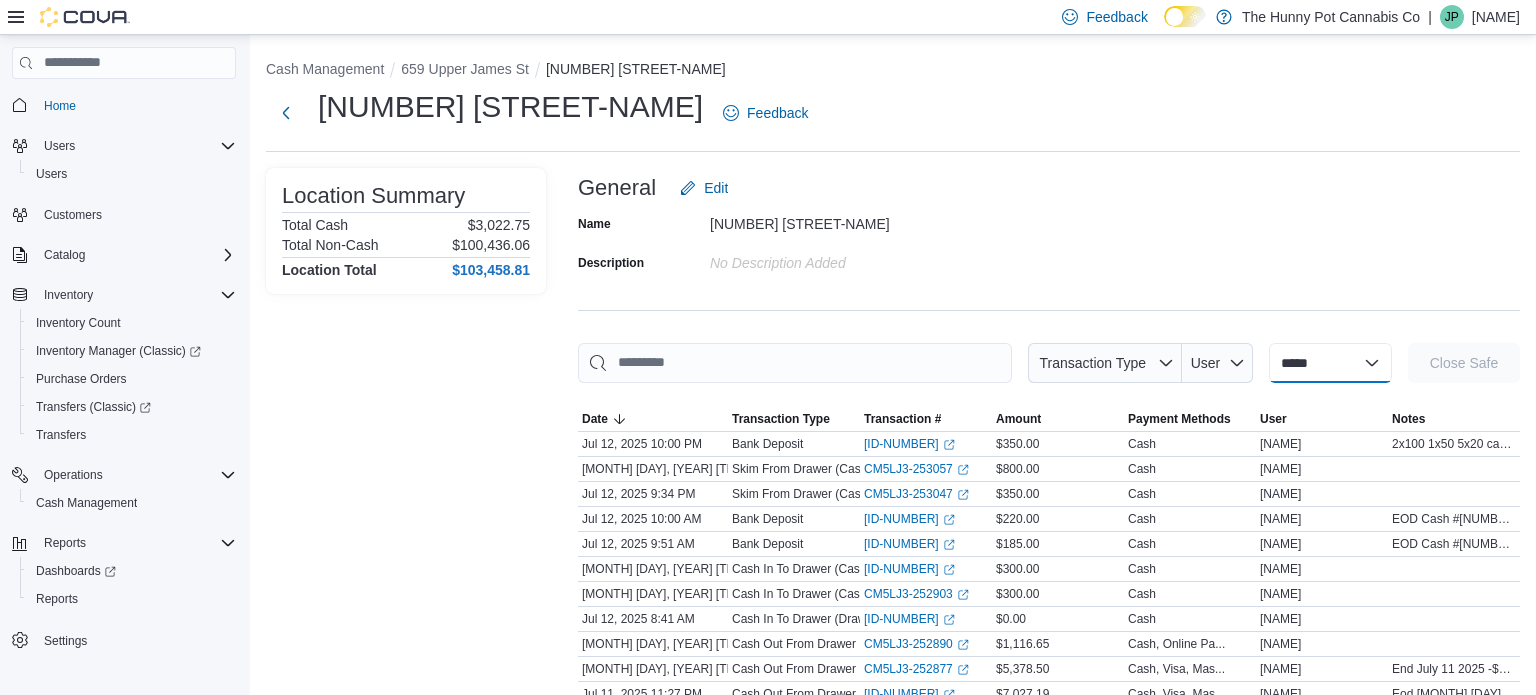 select on "**********" 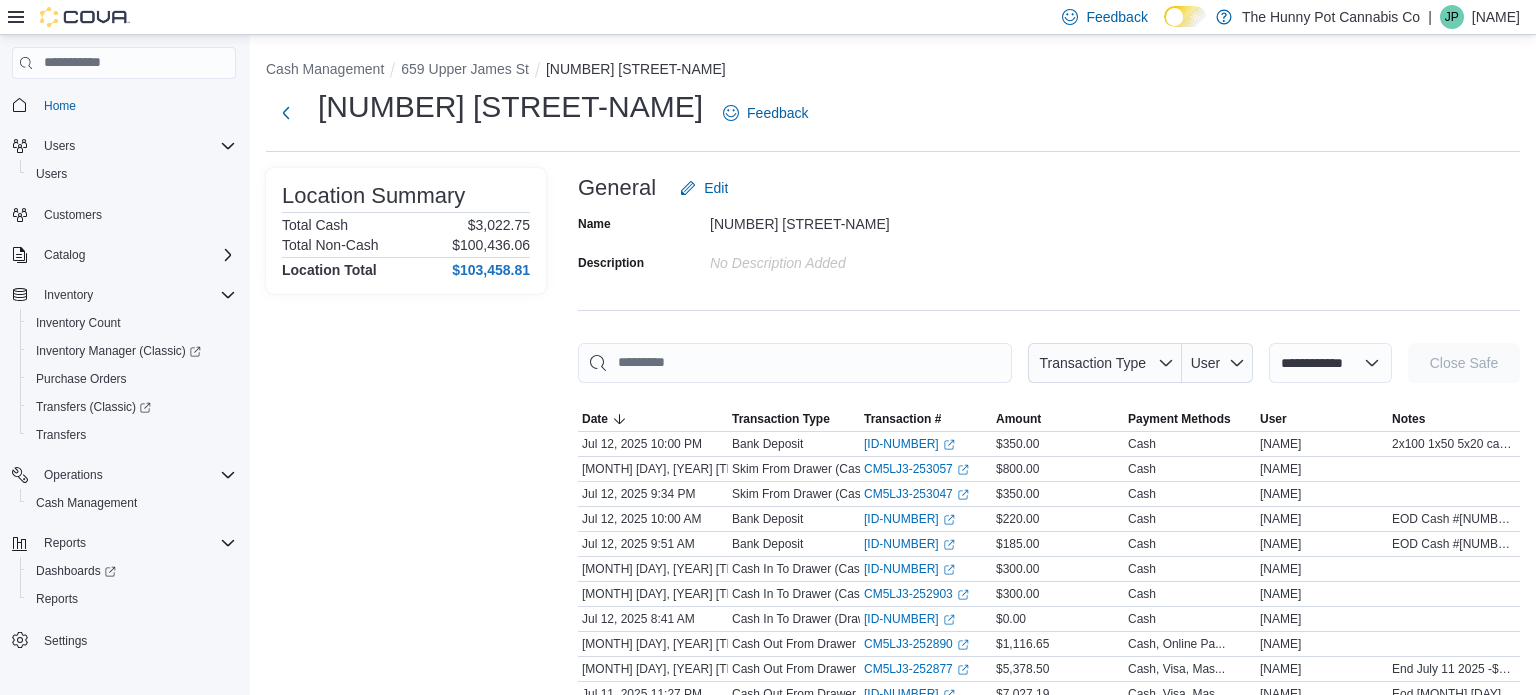click on "**********" at bounding box center (1330, 363) 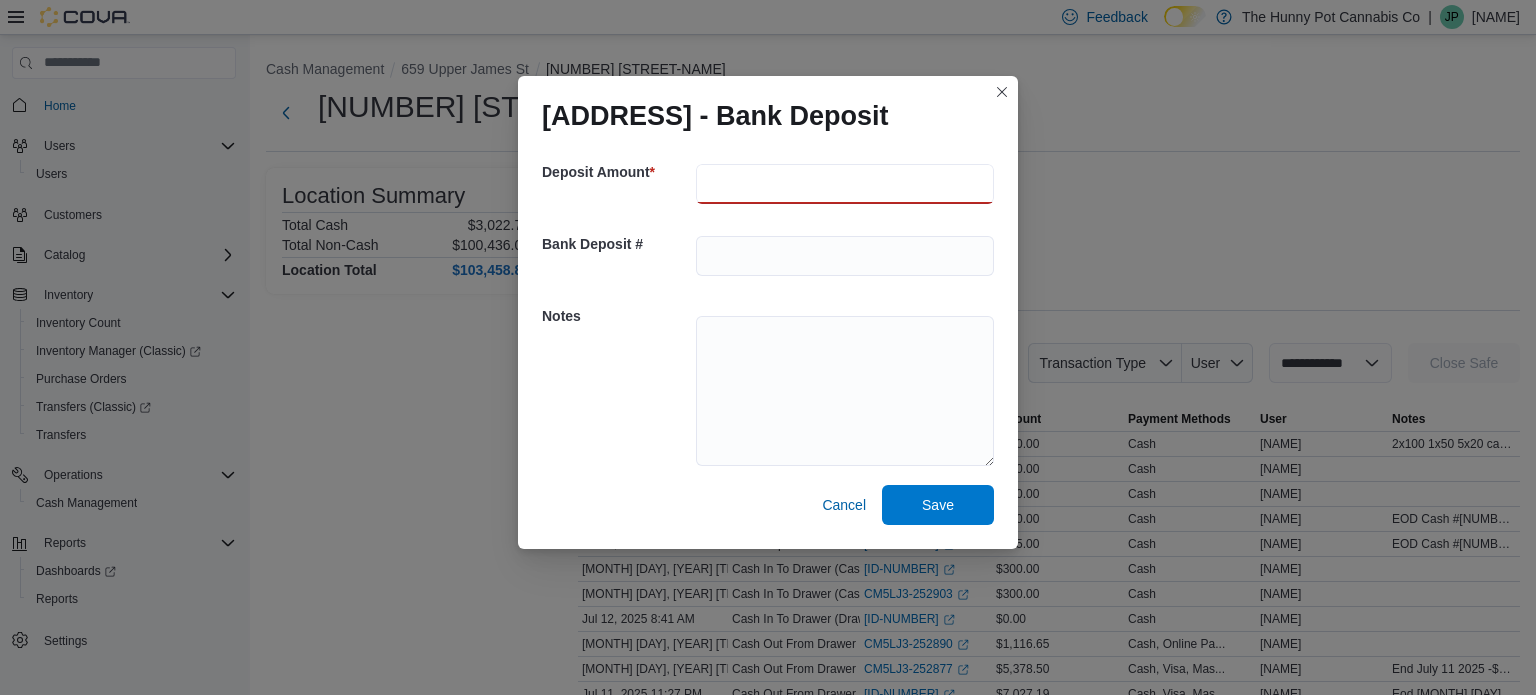click at bounding box center [845, 184] 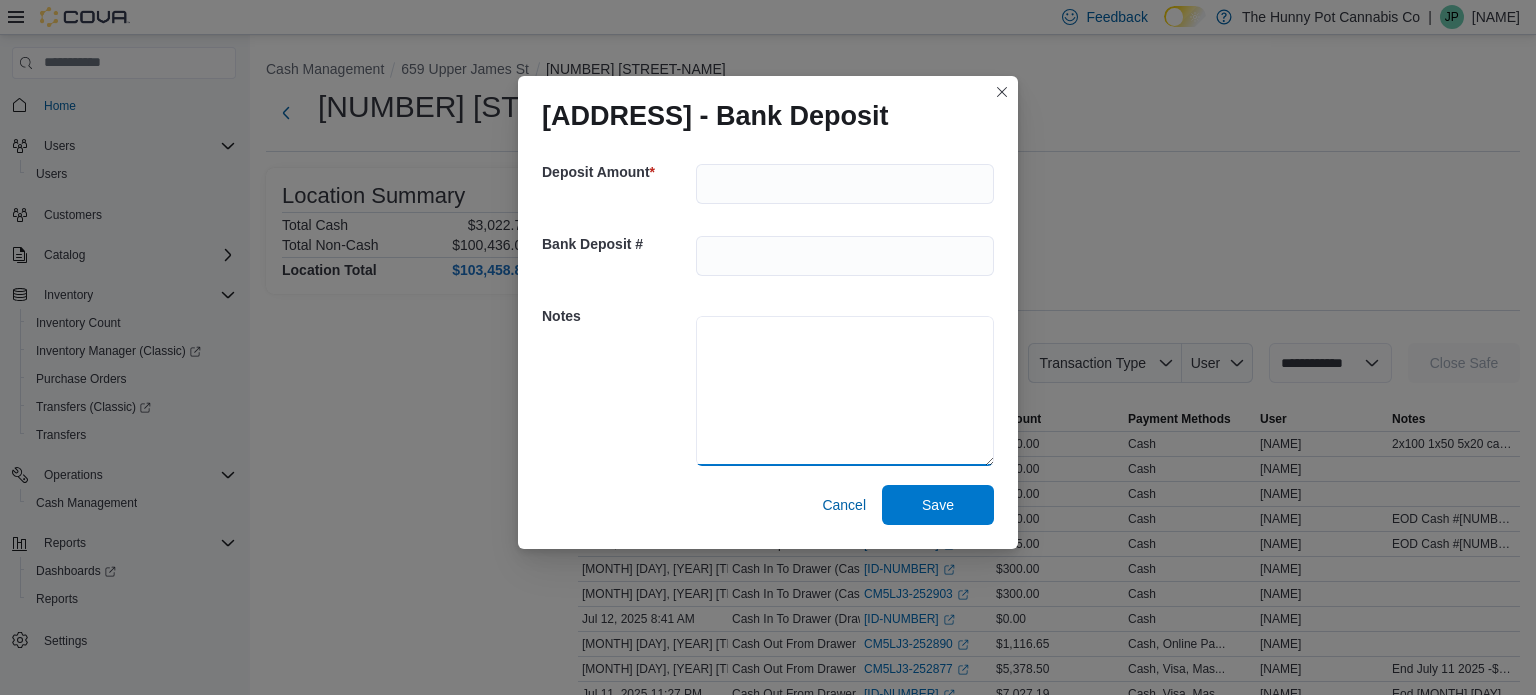 click at bounding box center (845, 391) 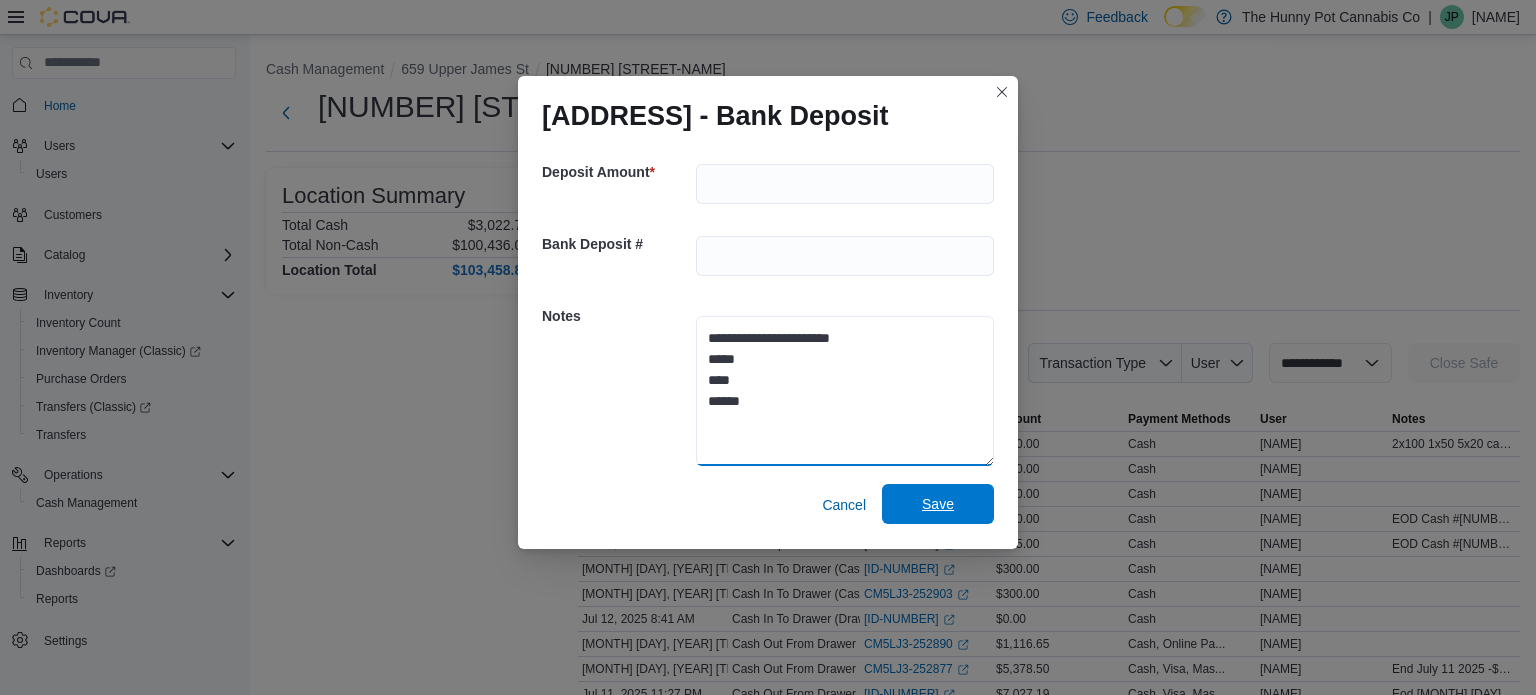 type on "**********" 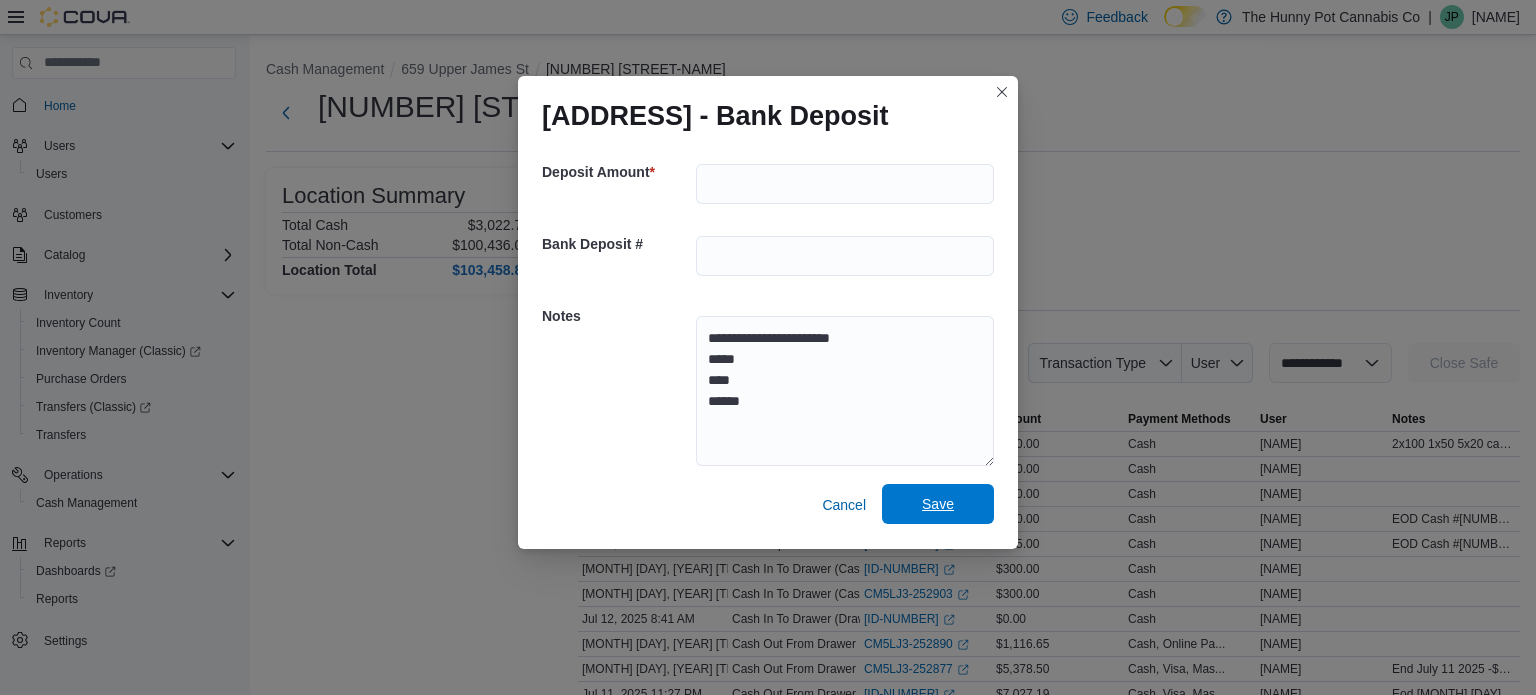 click on "Save" at bounding box center [938, 504] 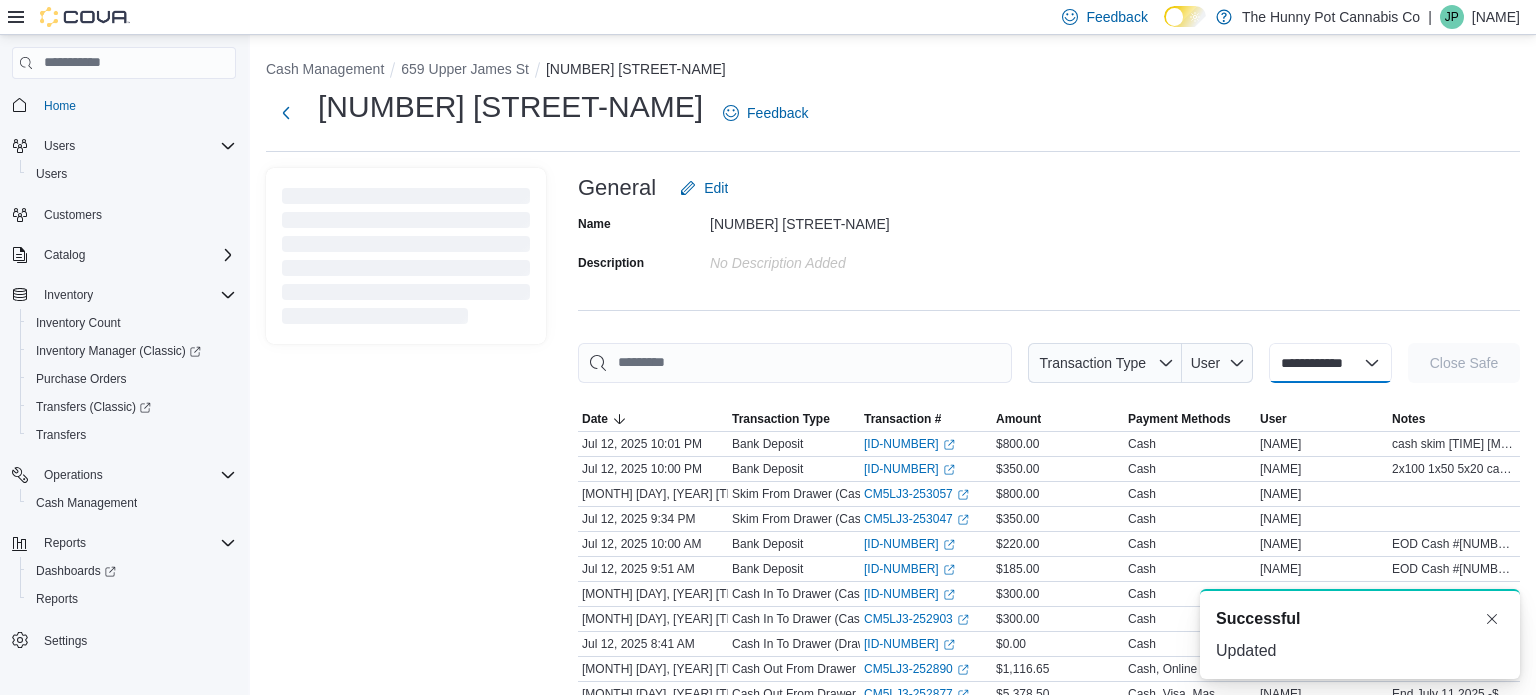 select 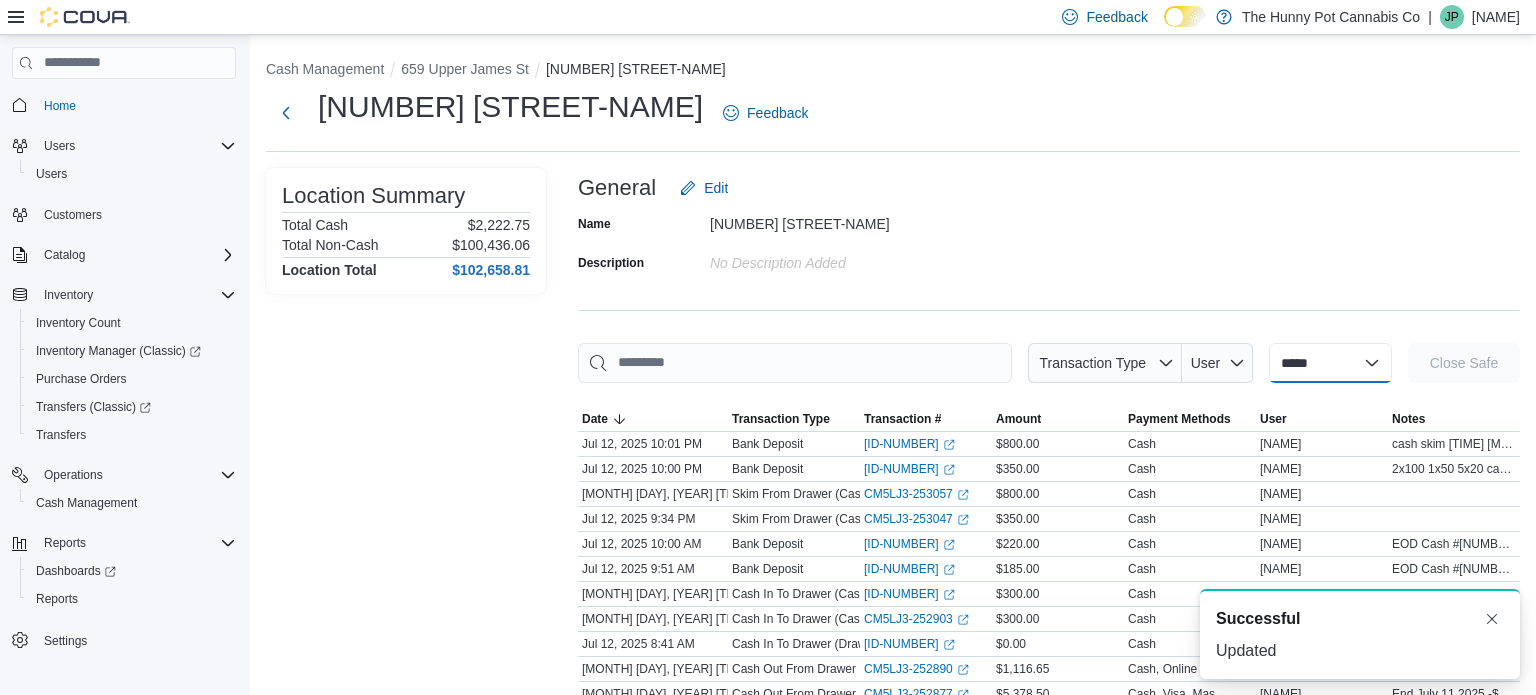scroll, scrollTop: 0, scrollLeft: 0, axis: both 